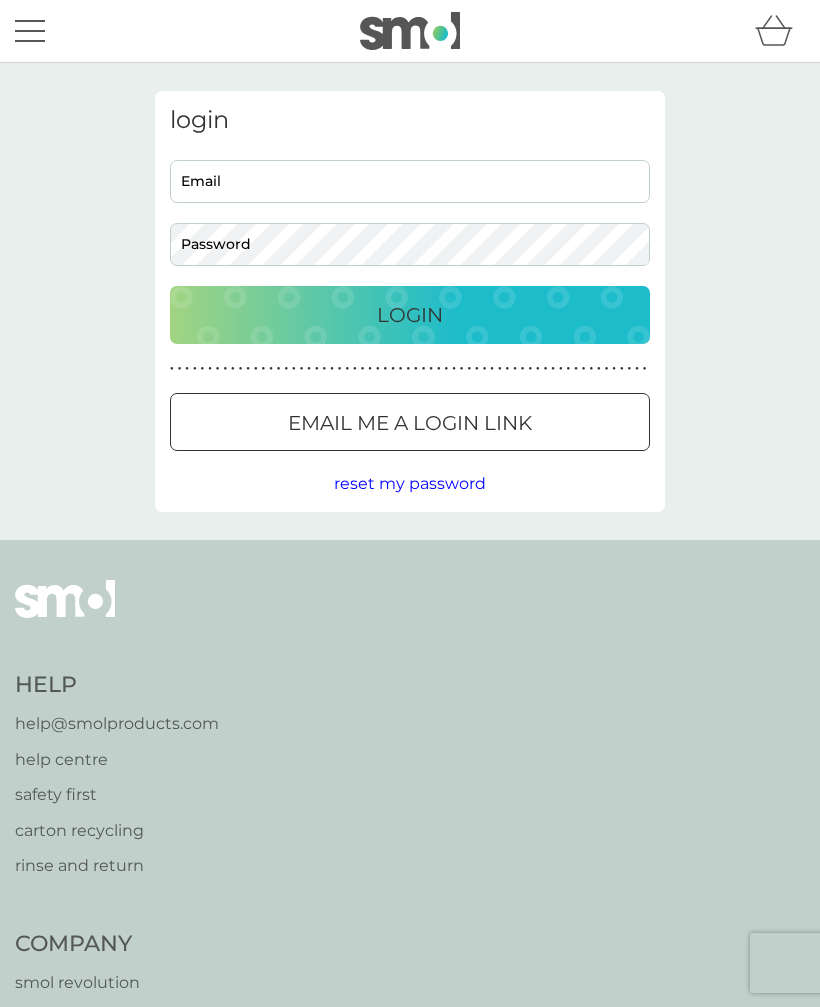 scroll, scrollTop: 0, scrollLeft: 0, axis: both 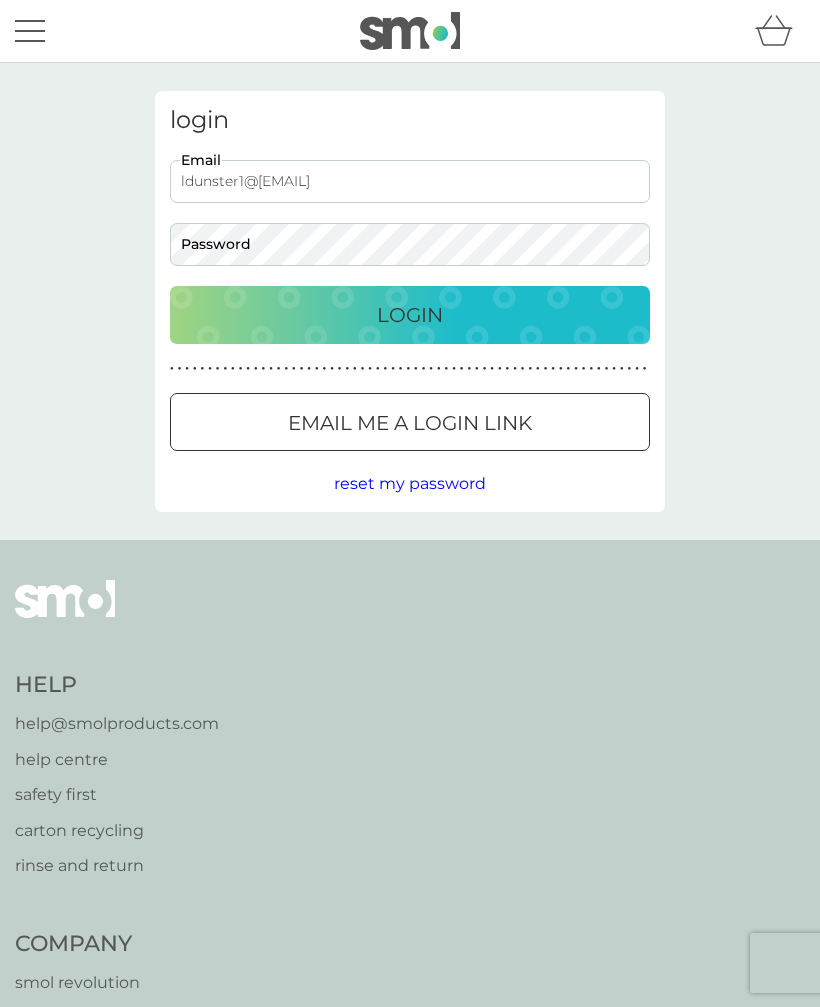 type on "ldunster1@[EMAIL]" 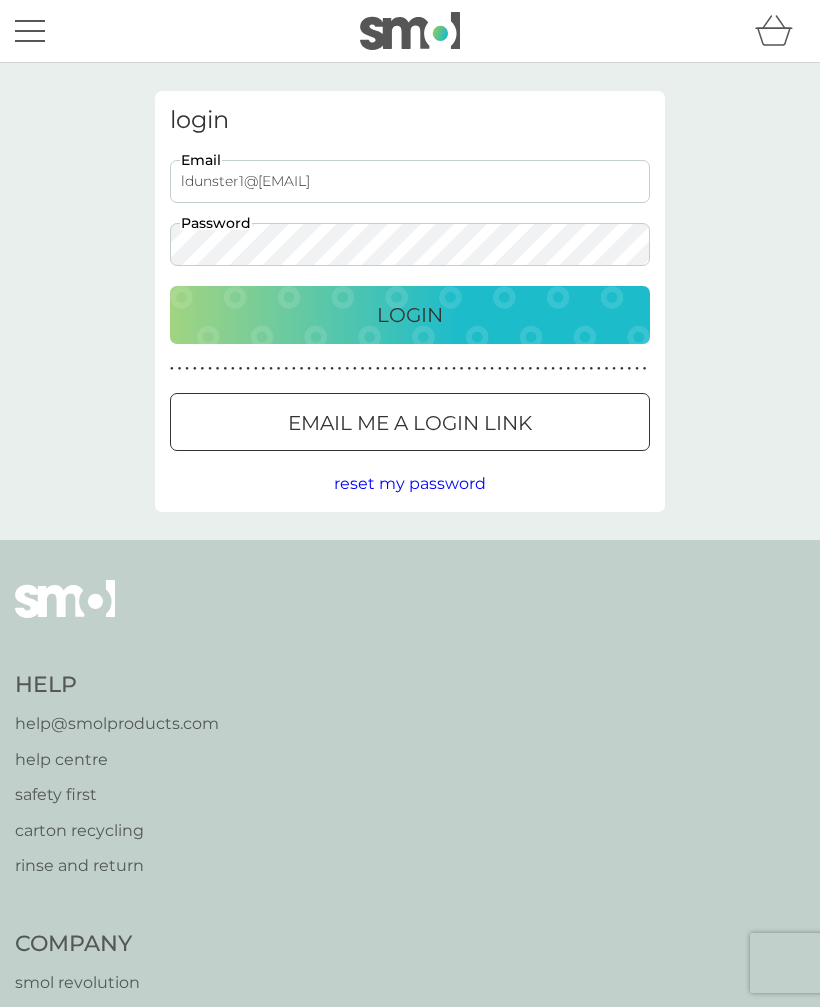 click on "Login" at bounding box center (410, 315) 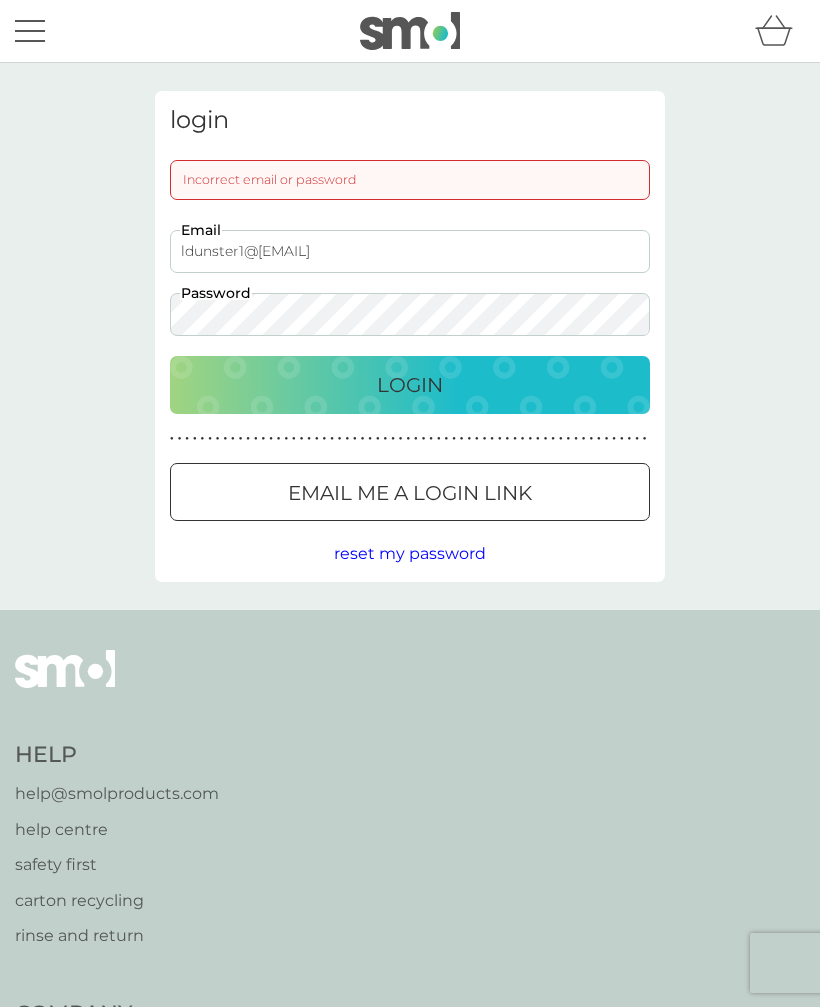 click on "Login" at bounding box center (410, 385) 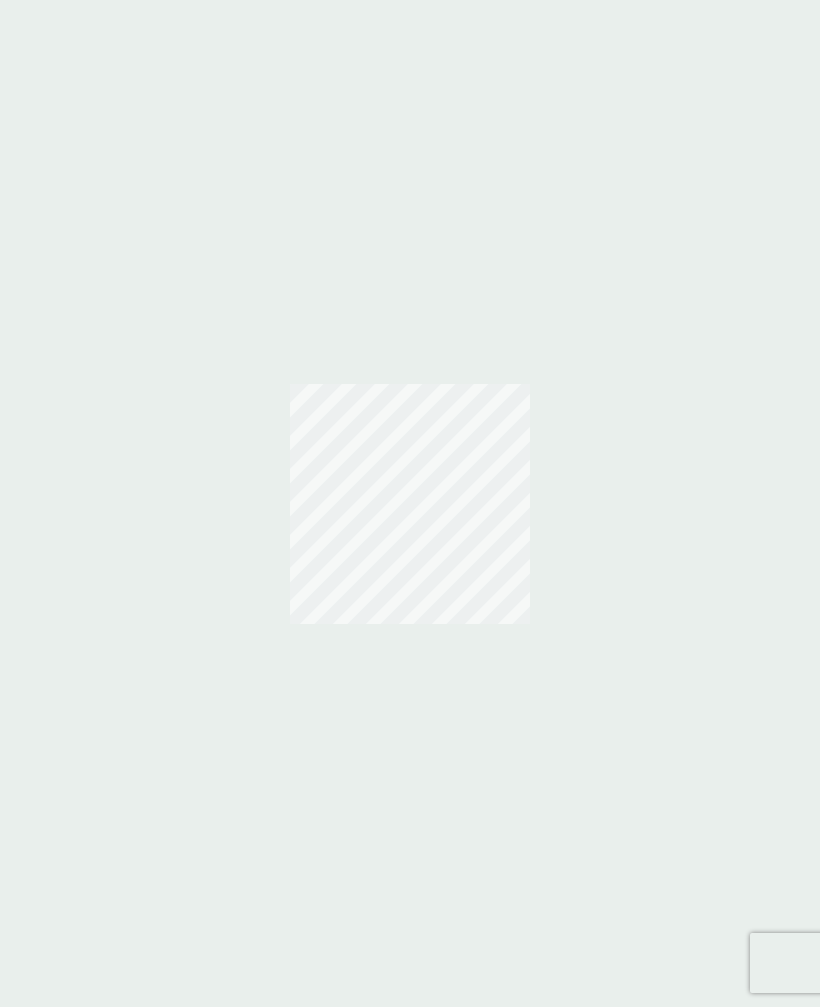 scroll, scrollTop: 0, scrollLeft: 0, axis: both 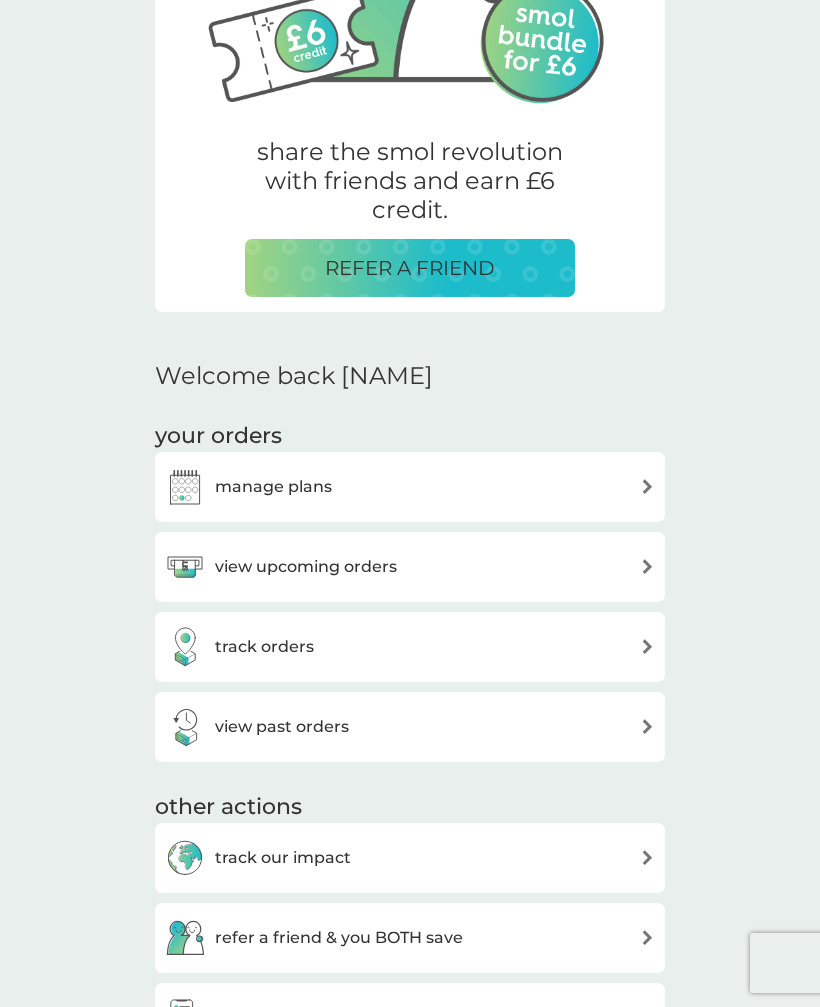 click on "manage plans" at bounding box center (410, 487) 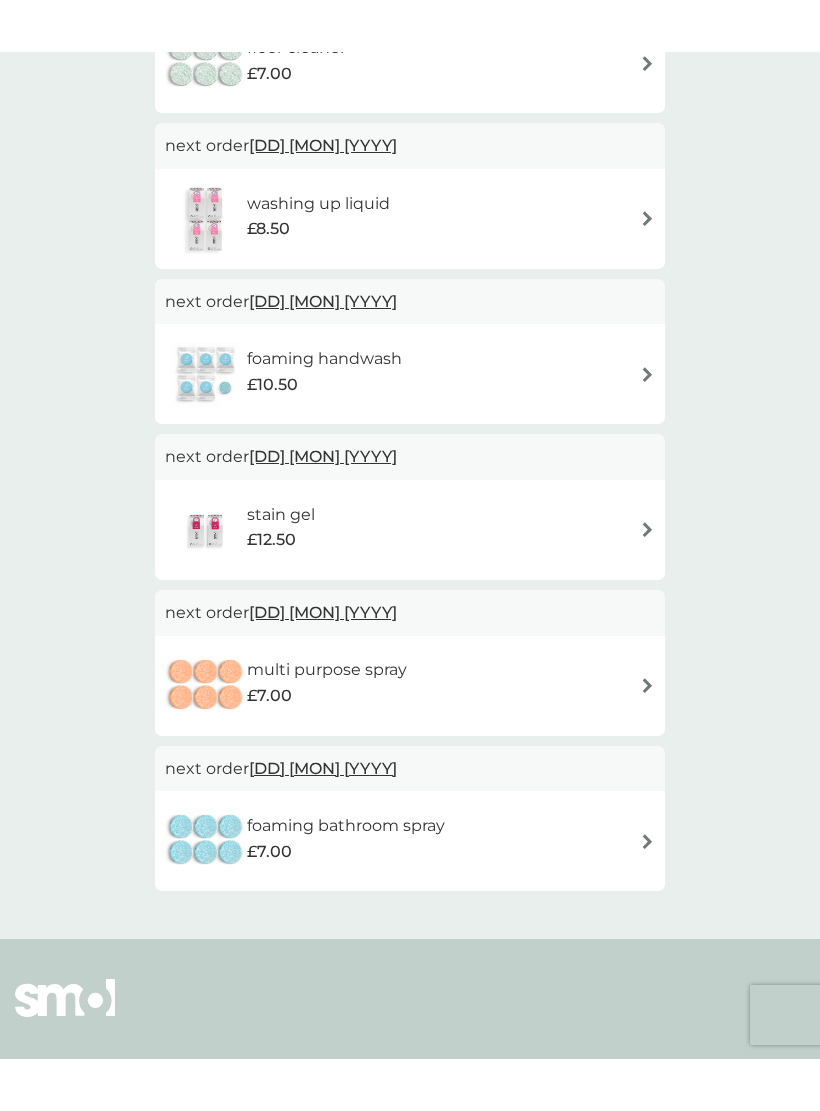 scroll, scrollTop: 0, scrollLeft: 0, axis: both 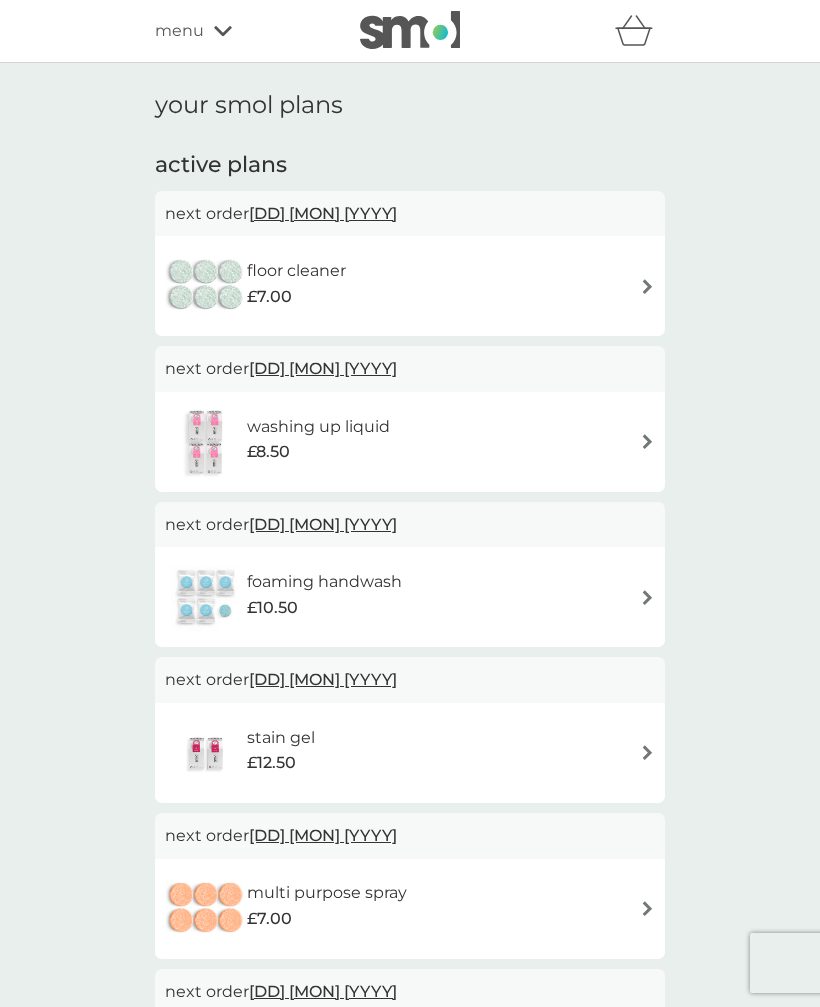 click on "washing up liquid £8.50" at bounding box center (410, 442) 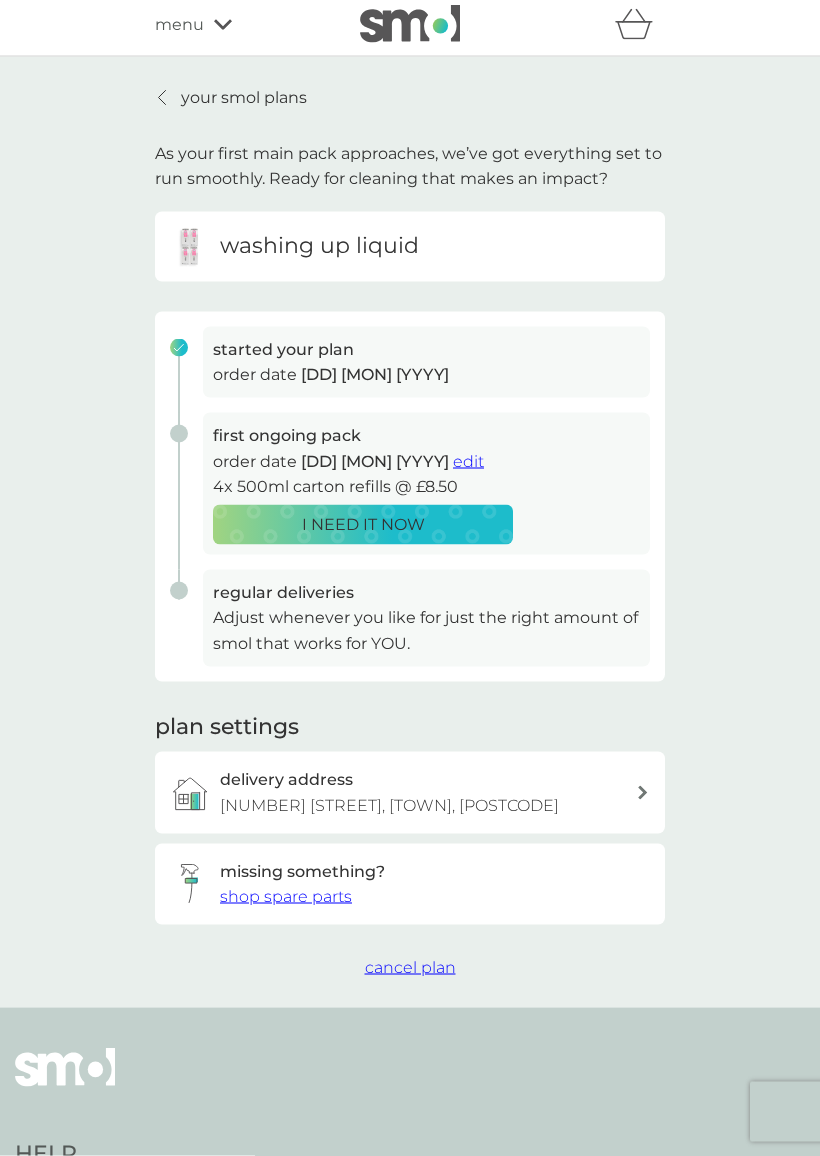 scroll, scrollTop: 7, scrollLeft: 0, axis: vertical 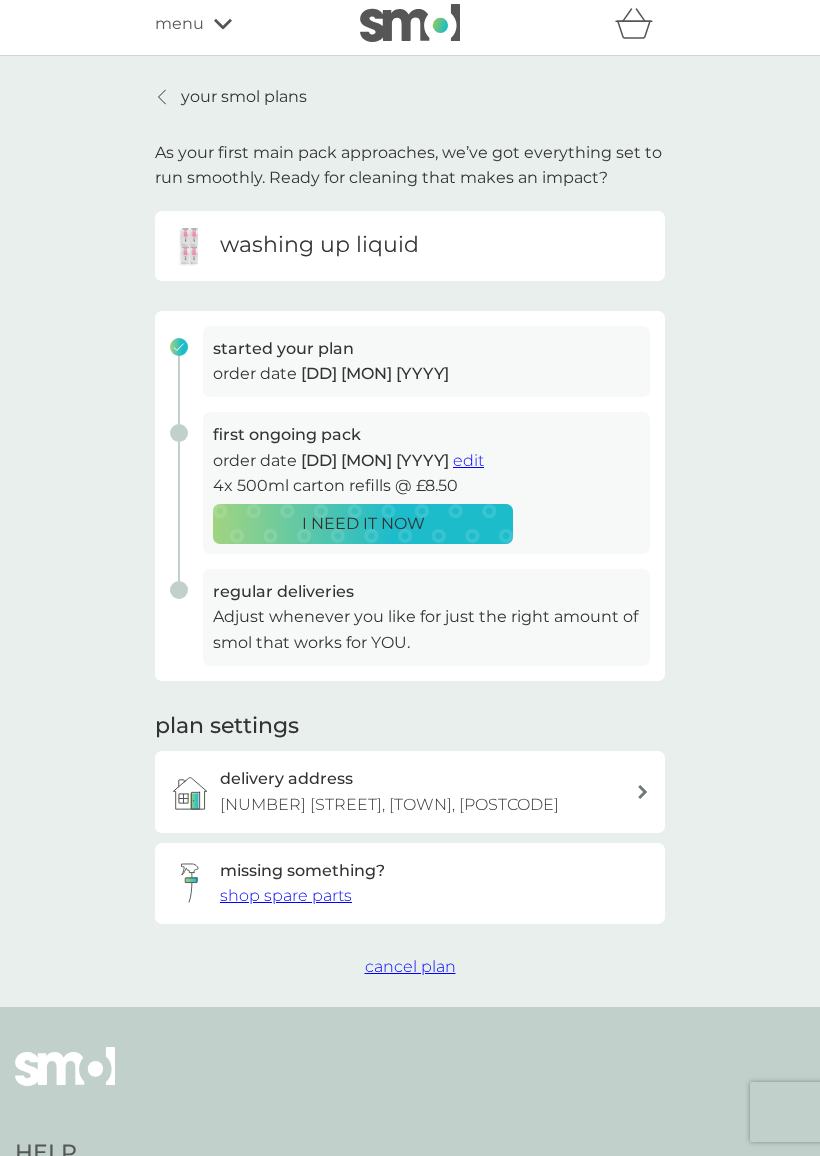 click on "cancel plan" at bounding box center (410, 966) 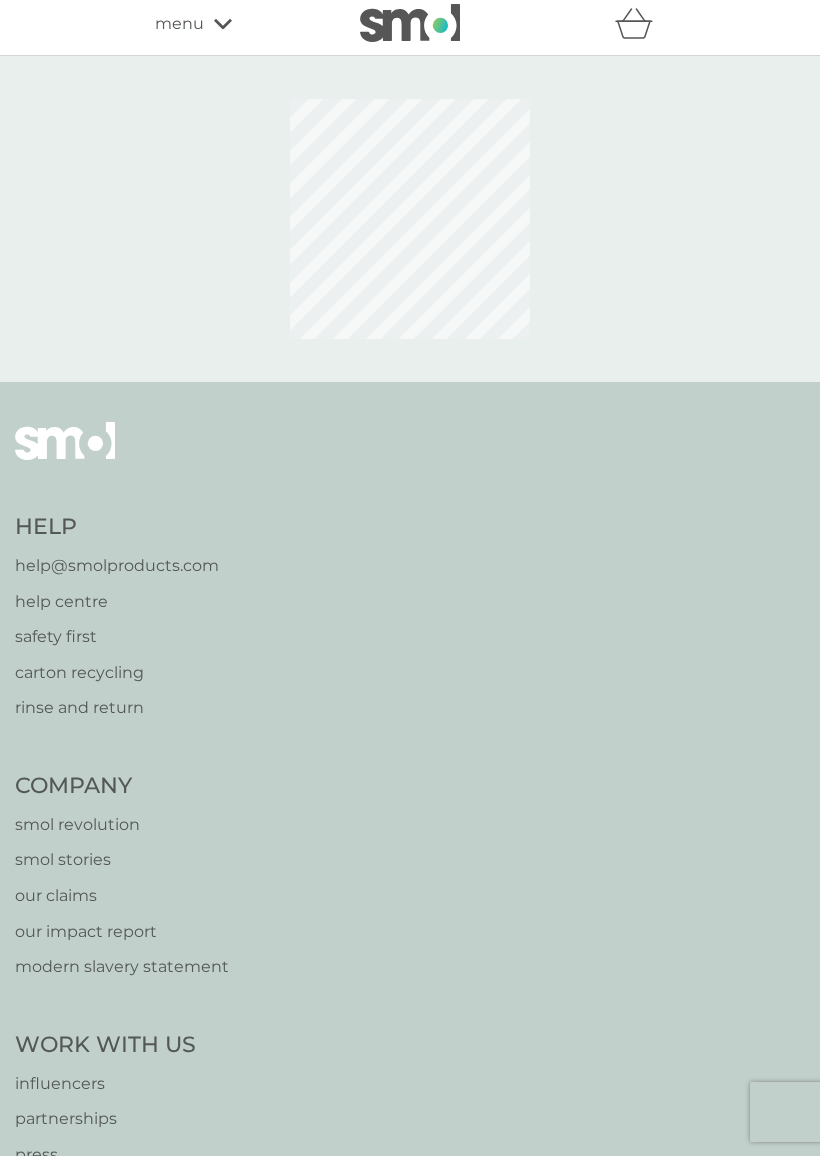 scroll, scrollTop: 0, scrollLeft: 0, axis: both 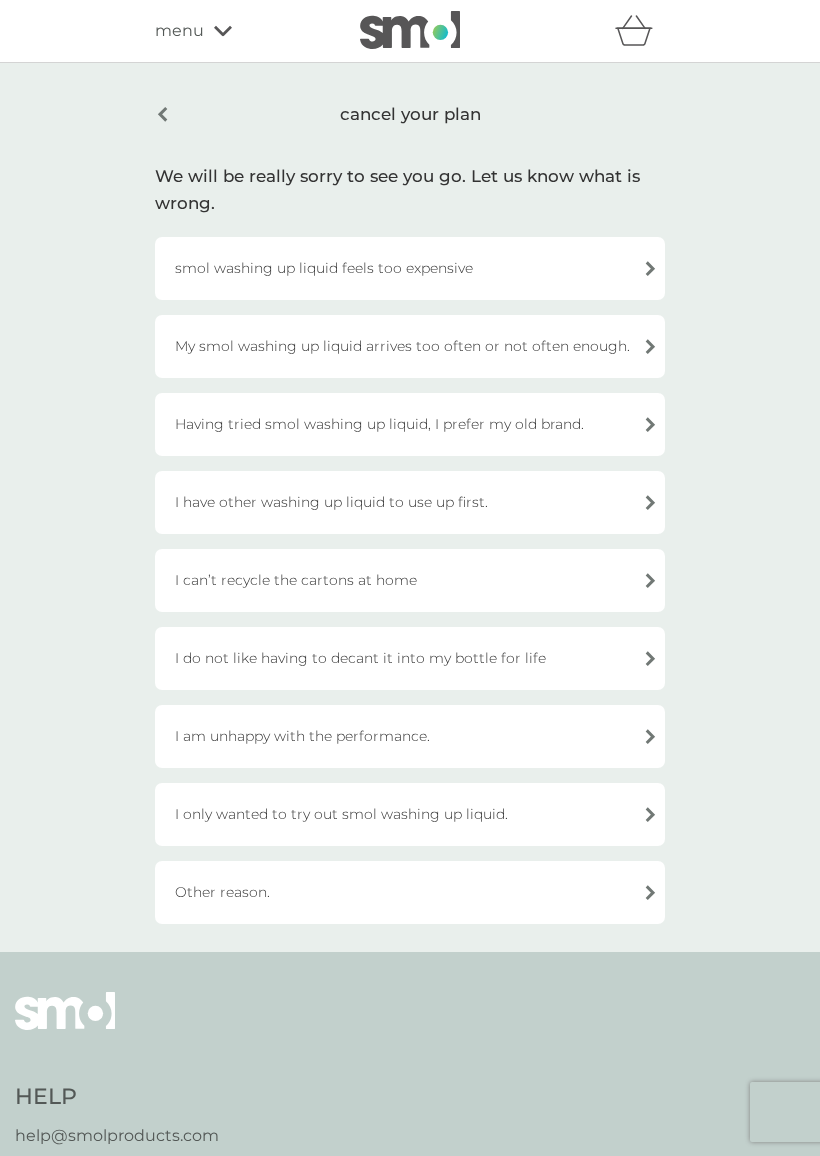 click on "Having tried smol washing up liquid, I prefer my old brand." at bounding box center [410, 424] 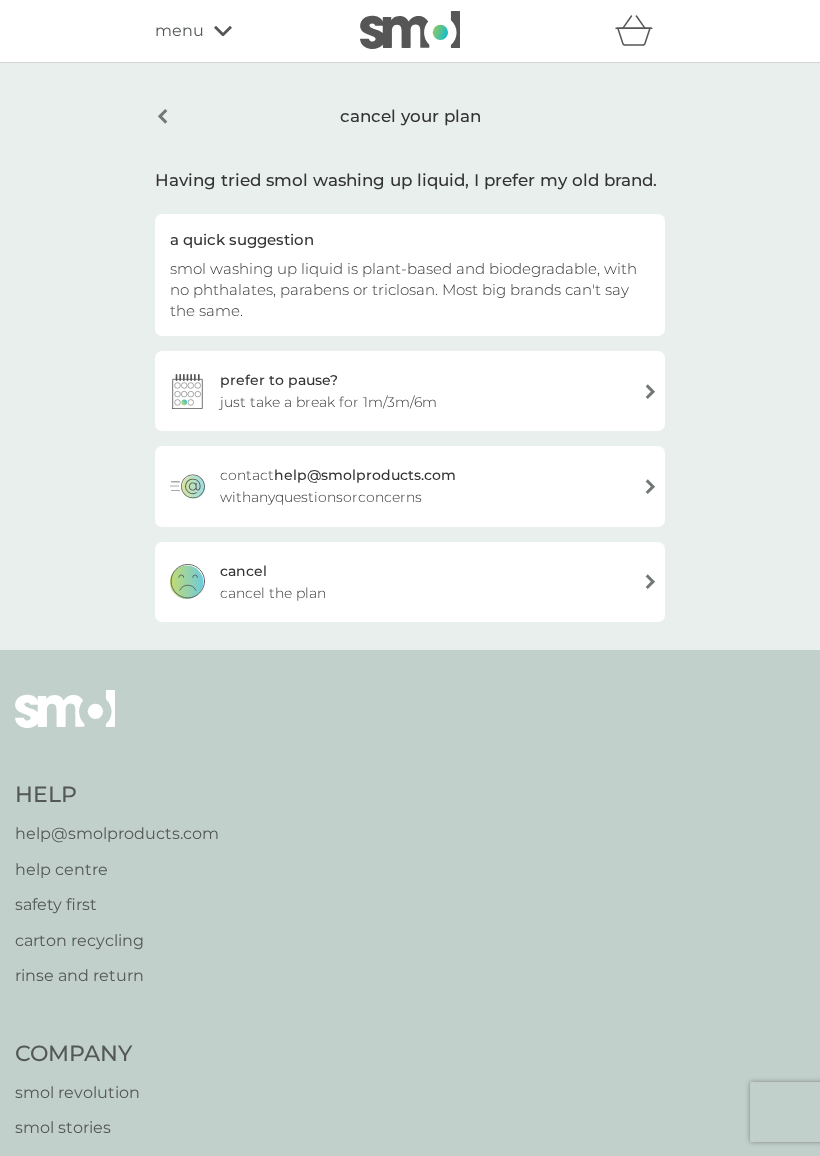 click on "cancel cancel the plan" at bounding box center (410, 582) 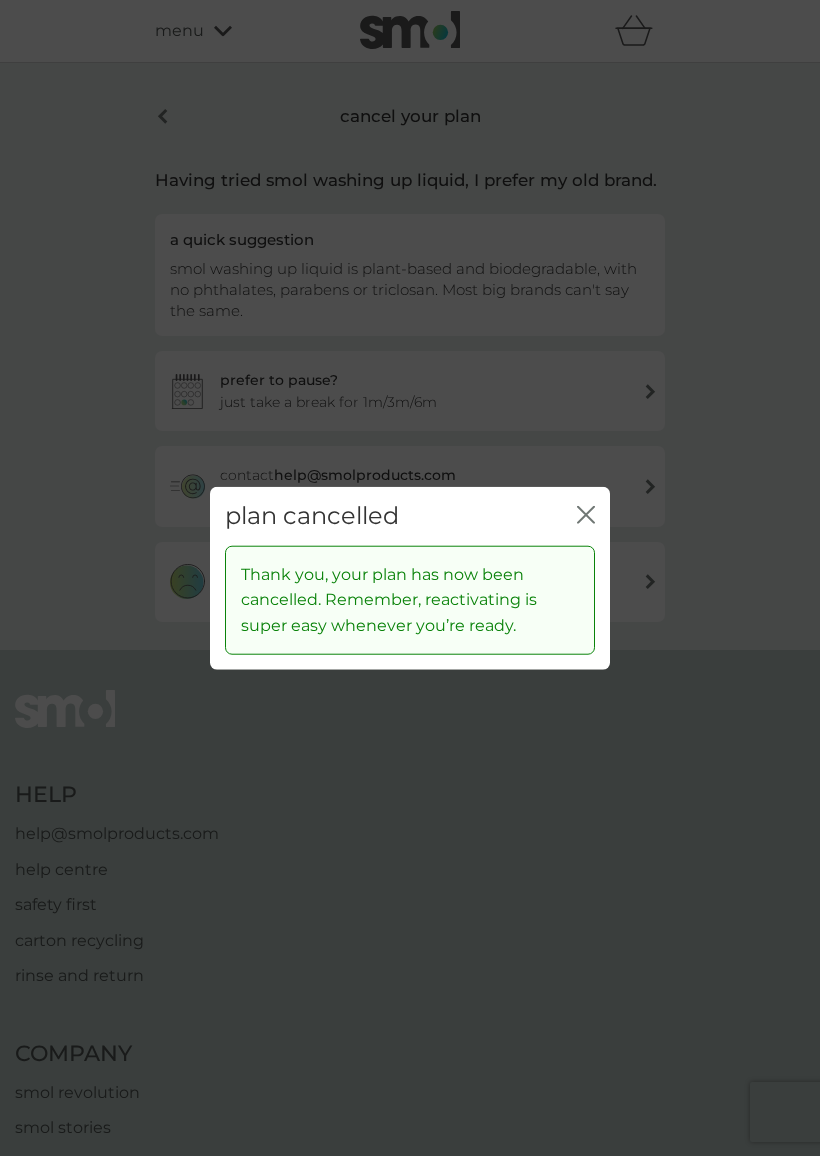 click on "close" 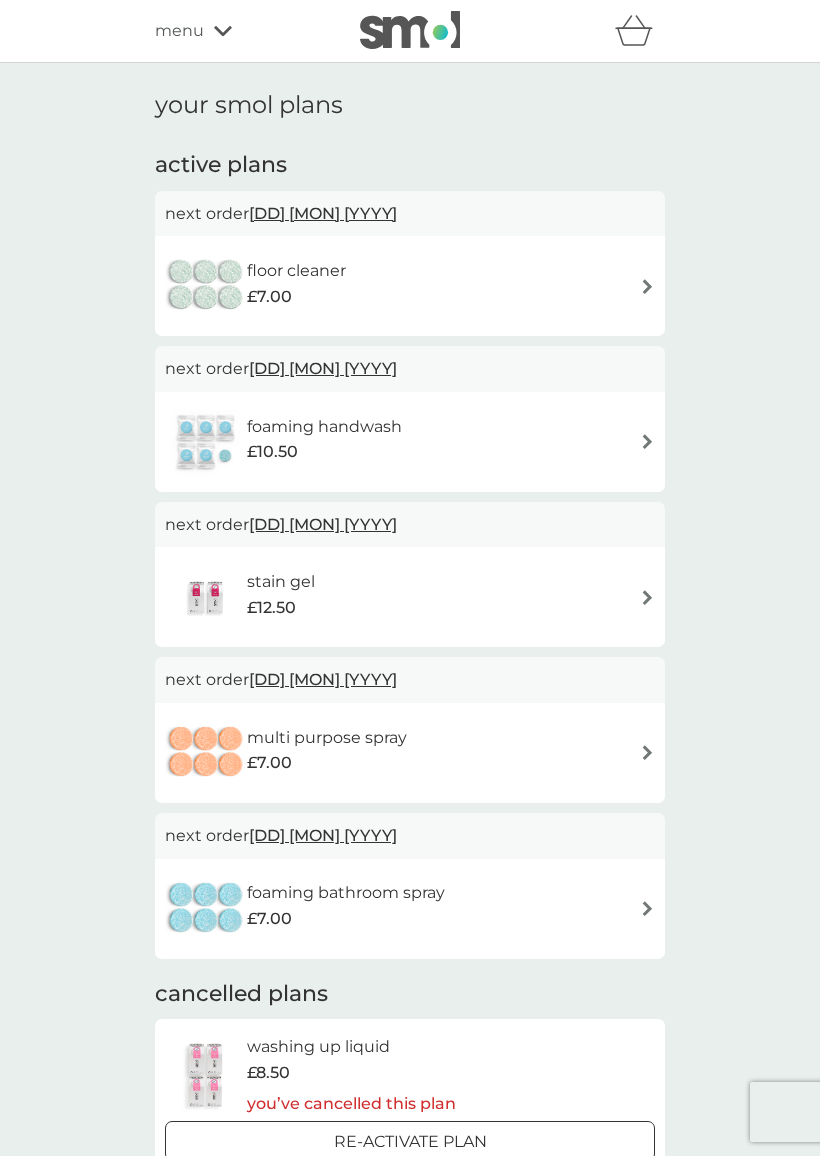 click on "foaming handwash £10.50" at bounding box center (410, 442) 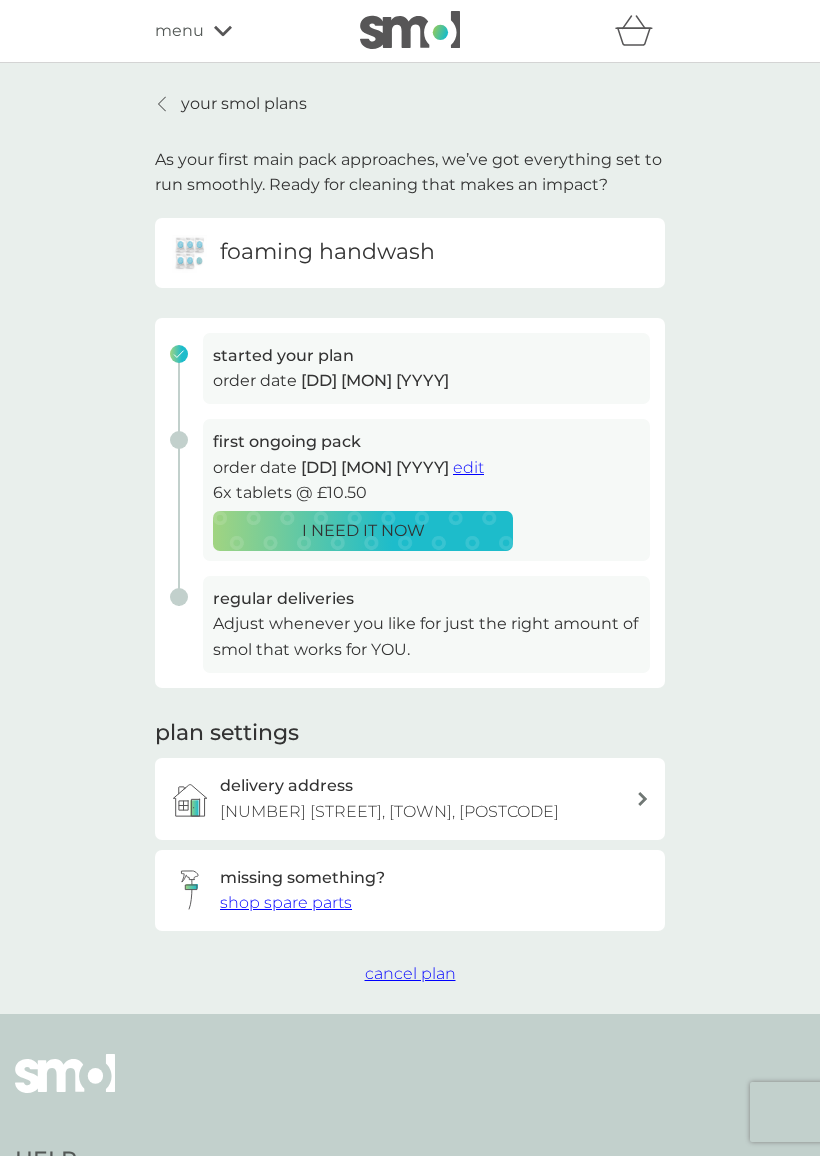 click on "cancel plan" at bounding box center (410, 973) 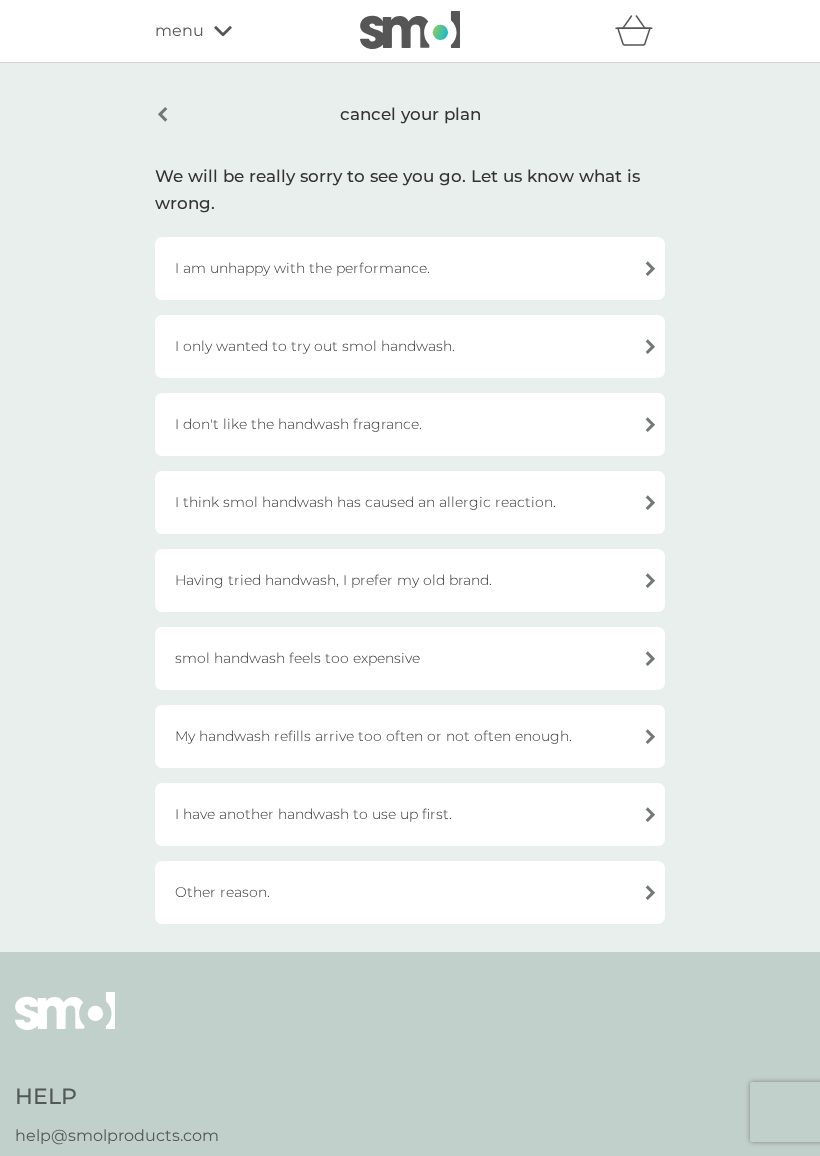 click on "I am unhappy with the performance." at bounding box center (410, 268) 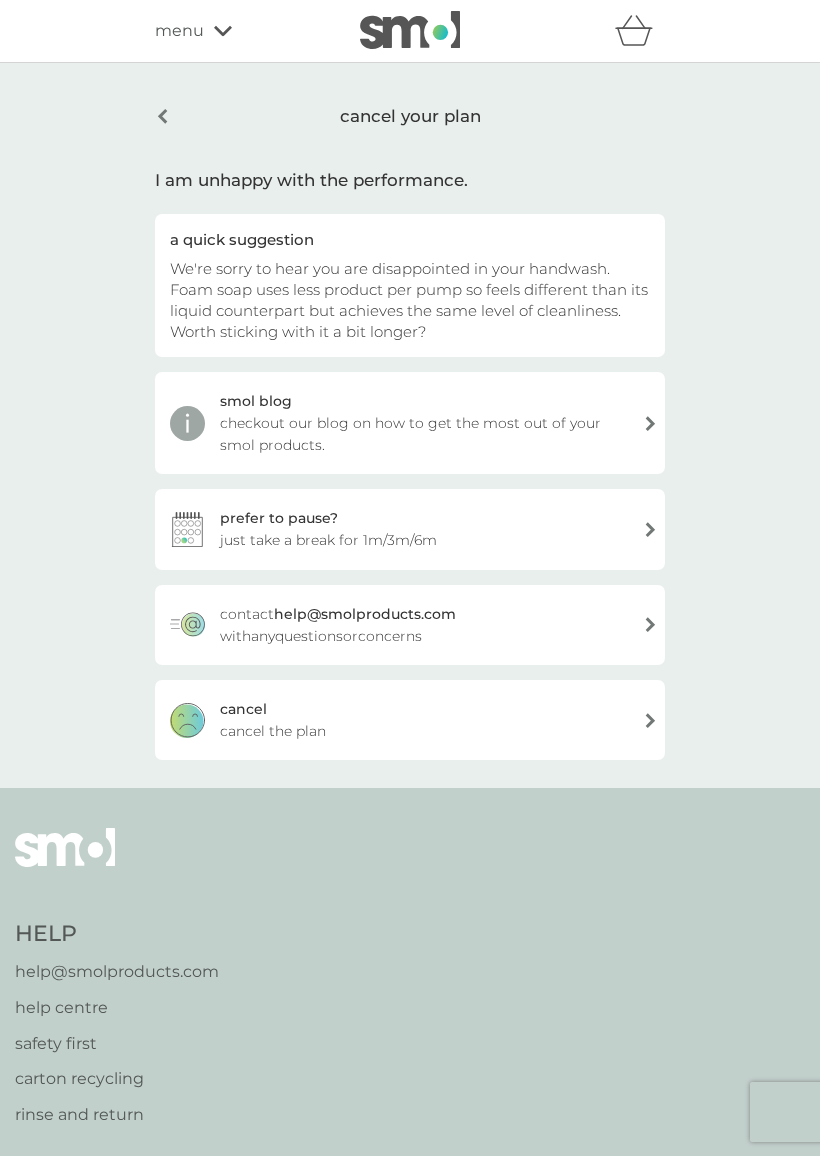 click on "cancel the plan" at bounding box center [273, 731] 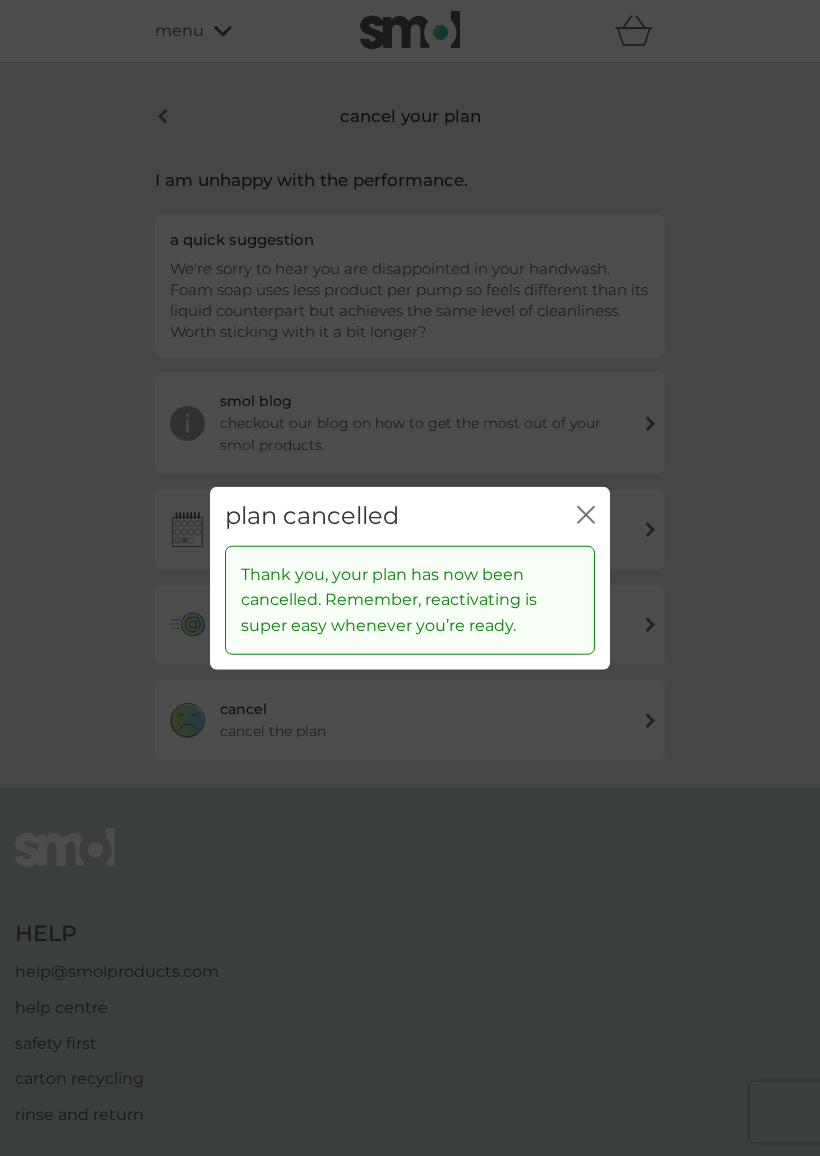 click on "close" 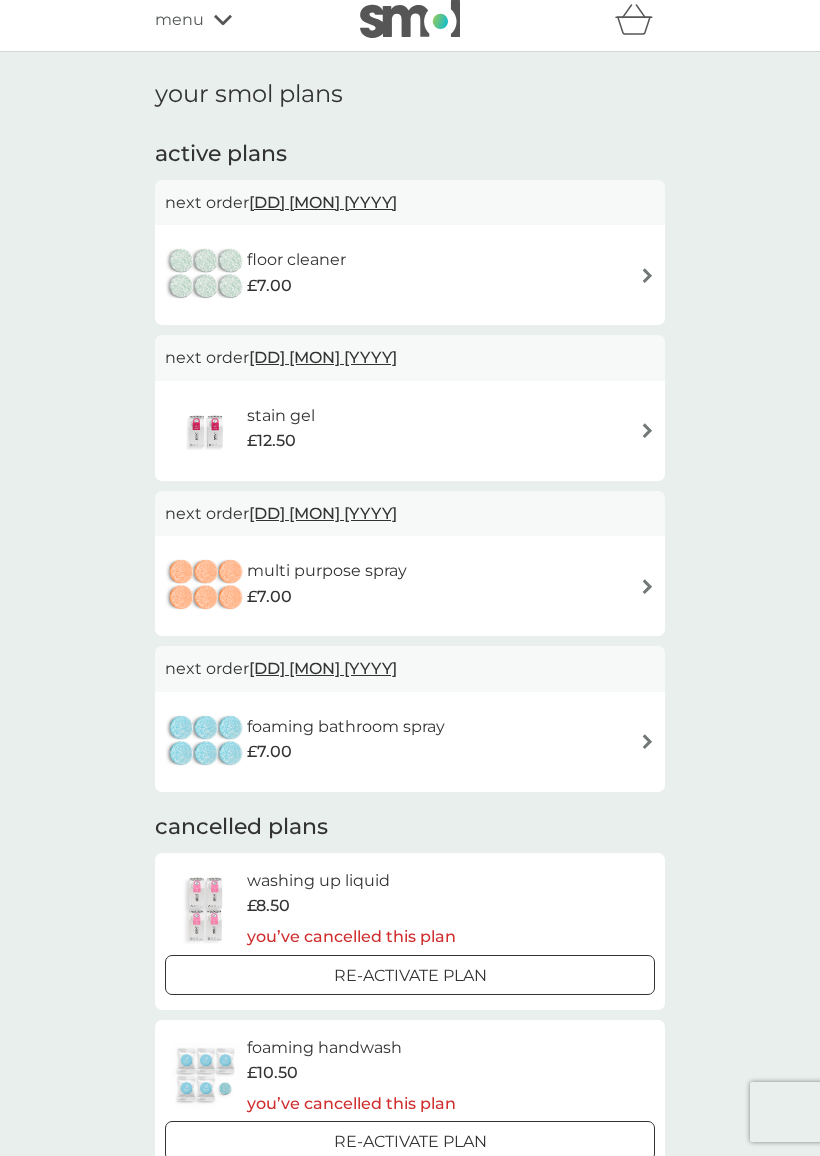 scroll, scrollTop: 12, scrollLeft: 0, axis: vertical 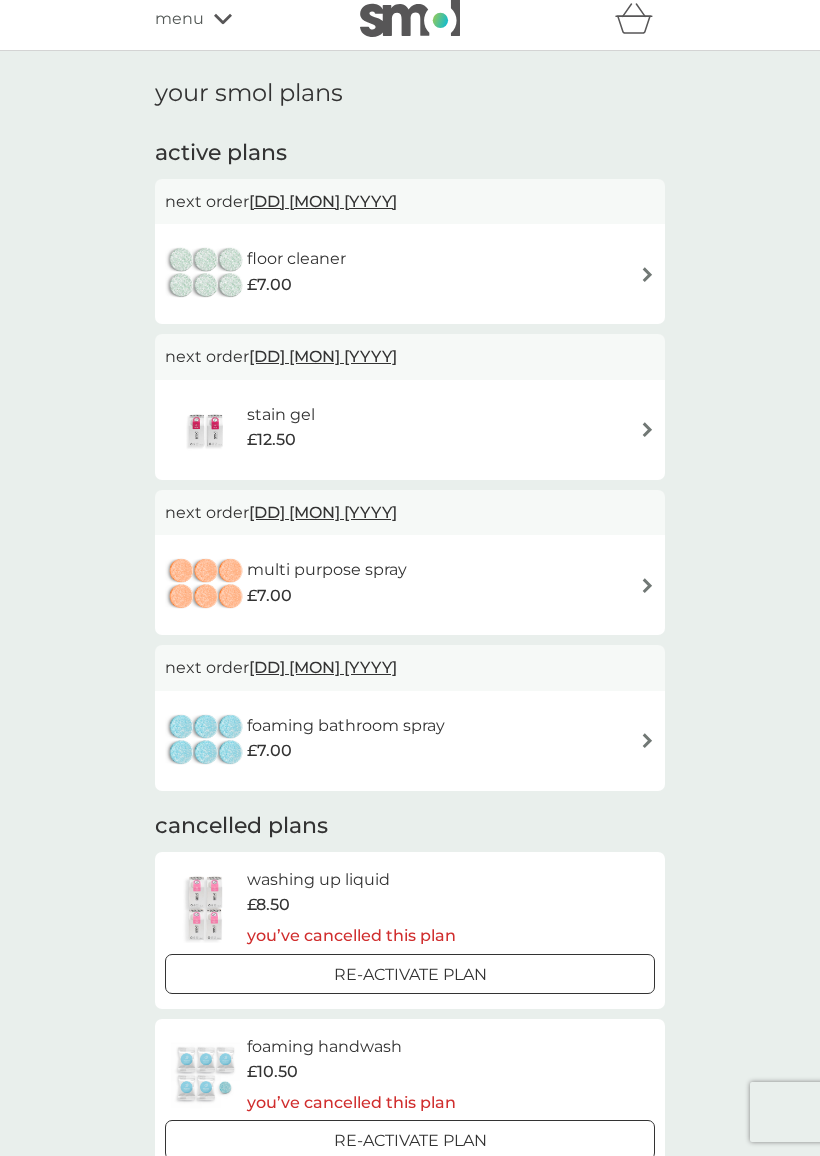 click on "multi purpose spray £7.00" at bounding box center [410, 585] 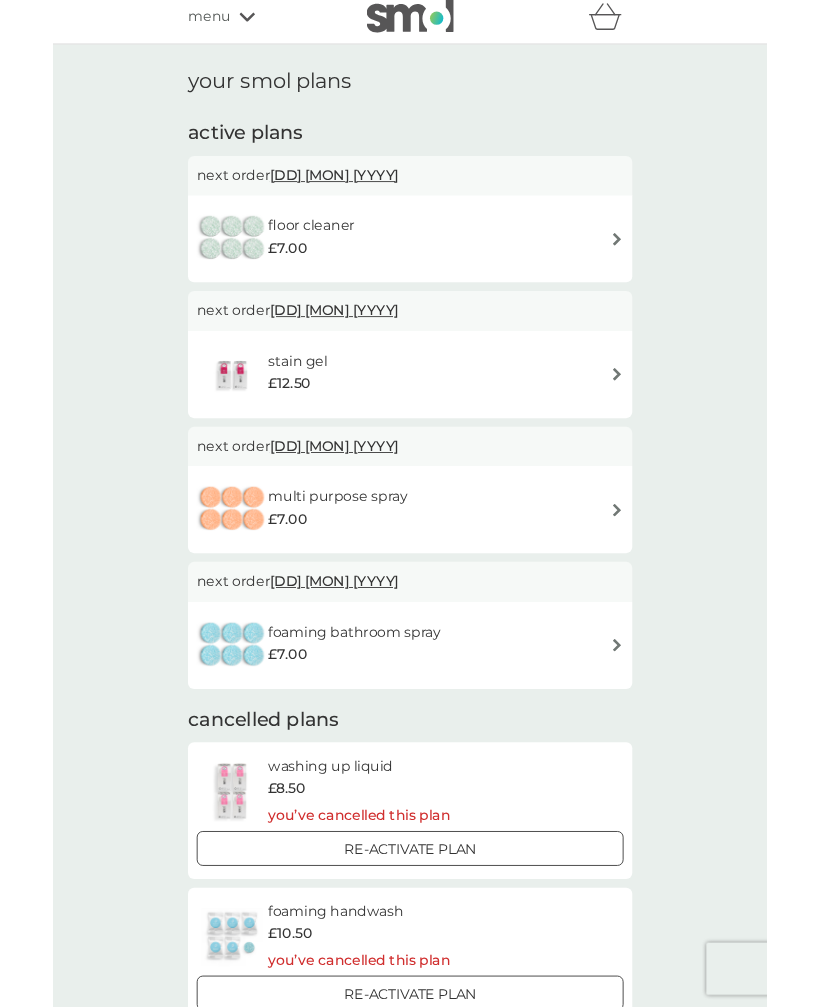 scroll, scrollTop: 0, scrollLeft: 0, axis: both 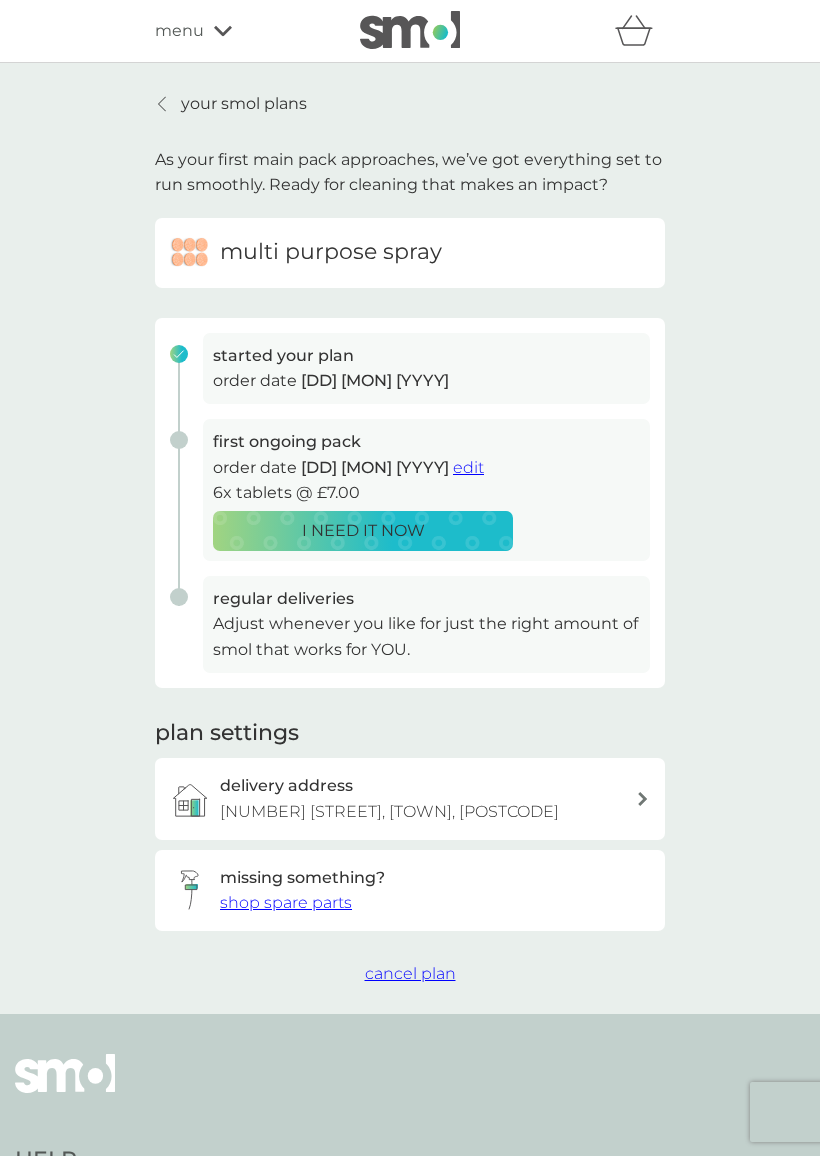 click on "cancel plan" at bounding box center (410, 973) 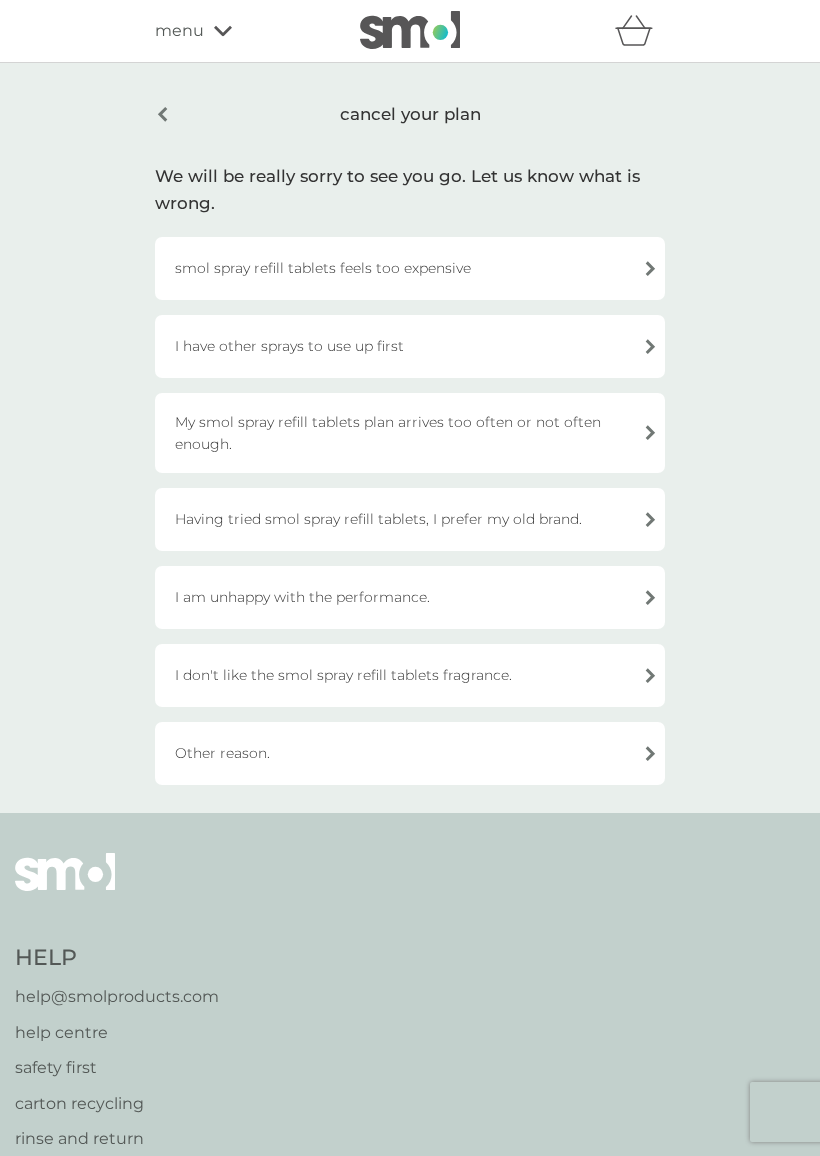 click on "Having tried smol spray refill tablets, I prefer my old brand." at bounding box center [410, 519] 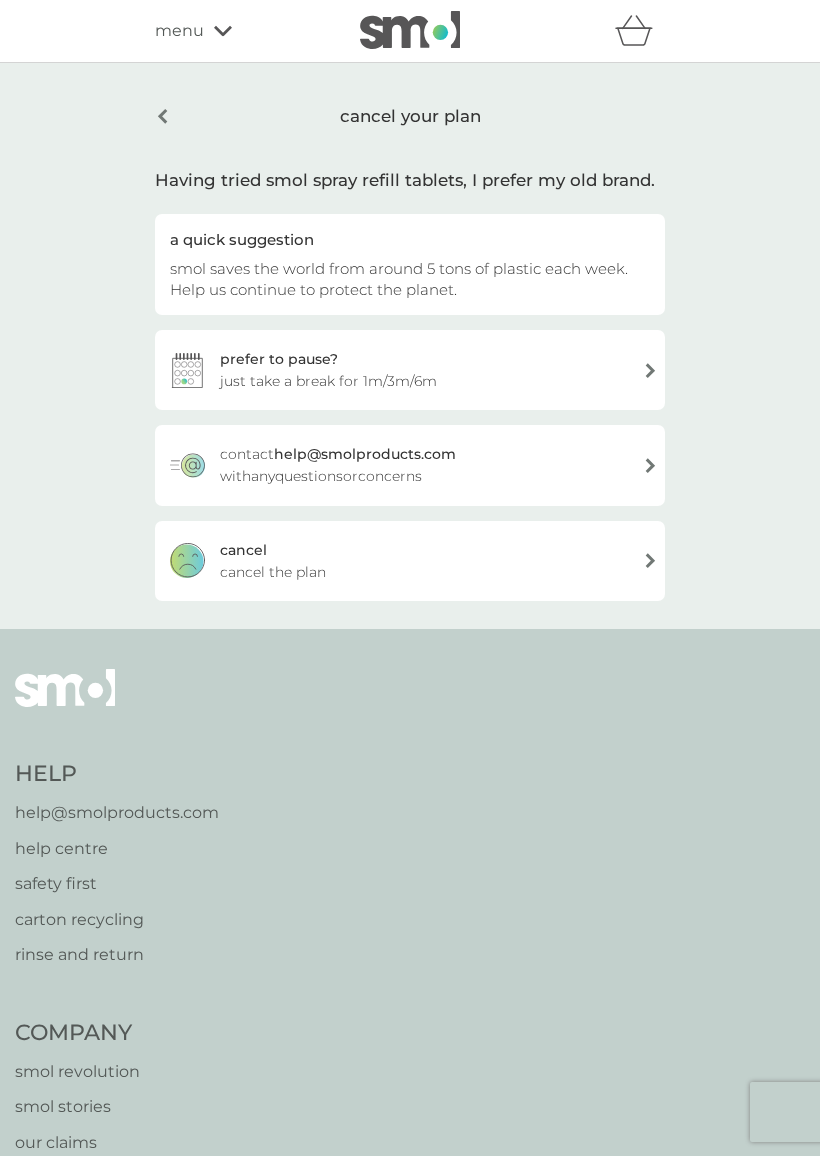 click on "cancel the plan" at bounding box center (273, 572) 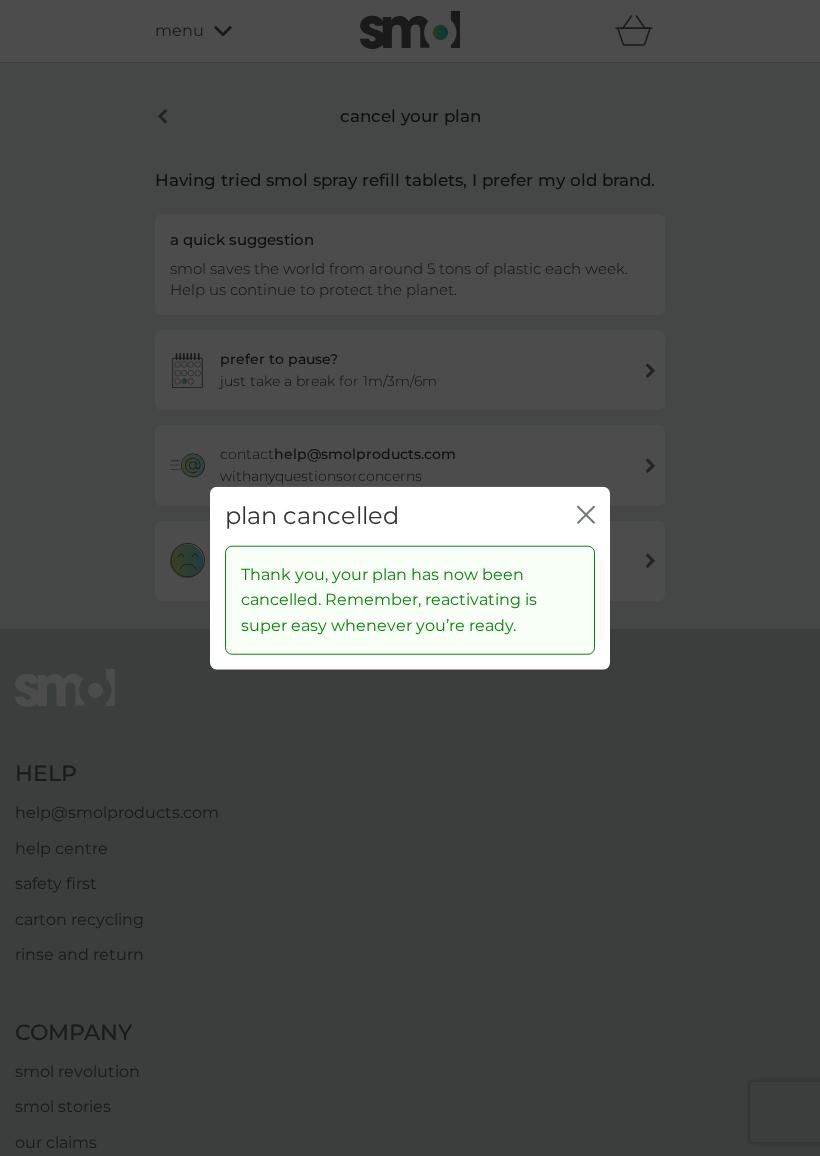 click on "close" 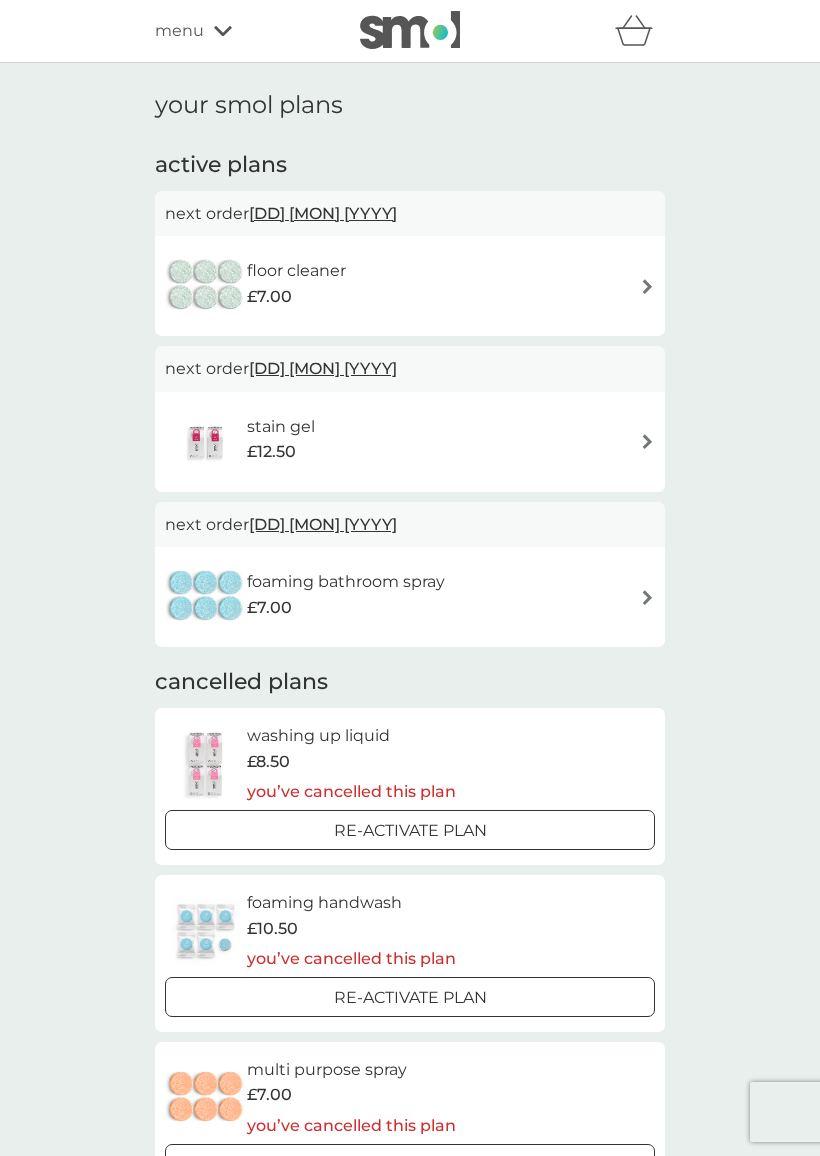 click on "foaming bathroom spray £7.00" at bounding box center (410, 597) 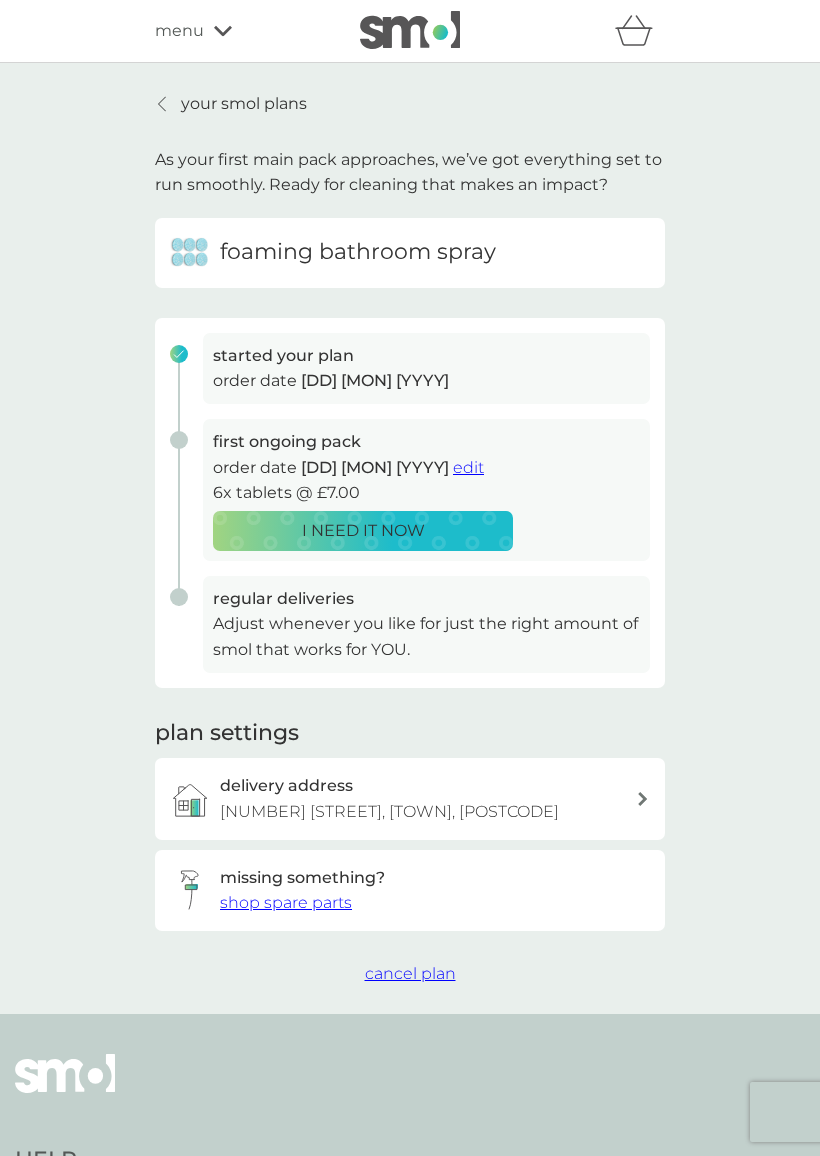 click on "cancel plan" at bounding box center (410, 973) 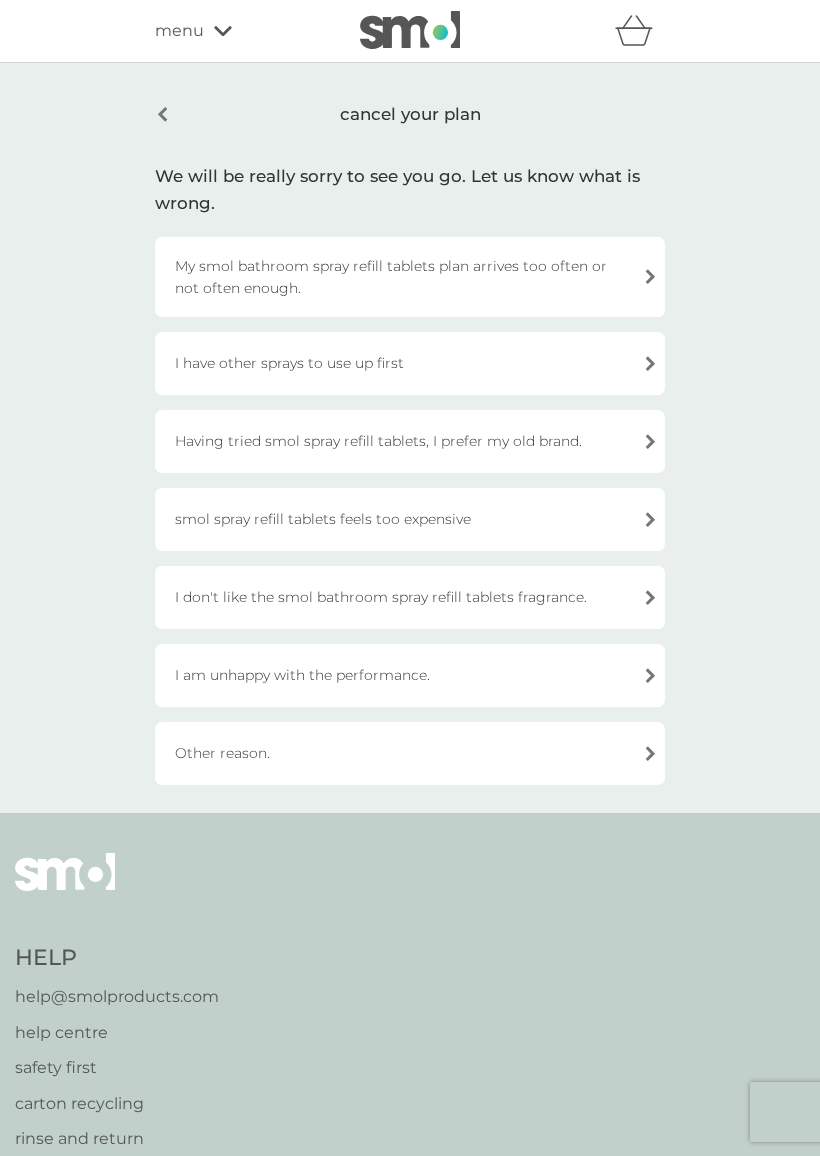 click on "Other reason." at bounding box center [410, 753] 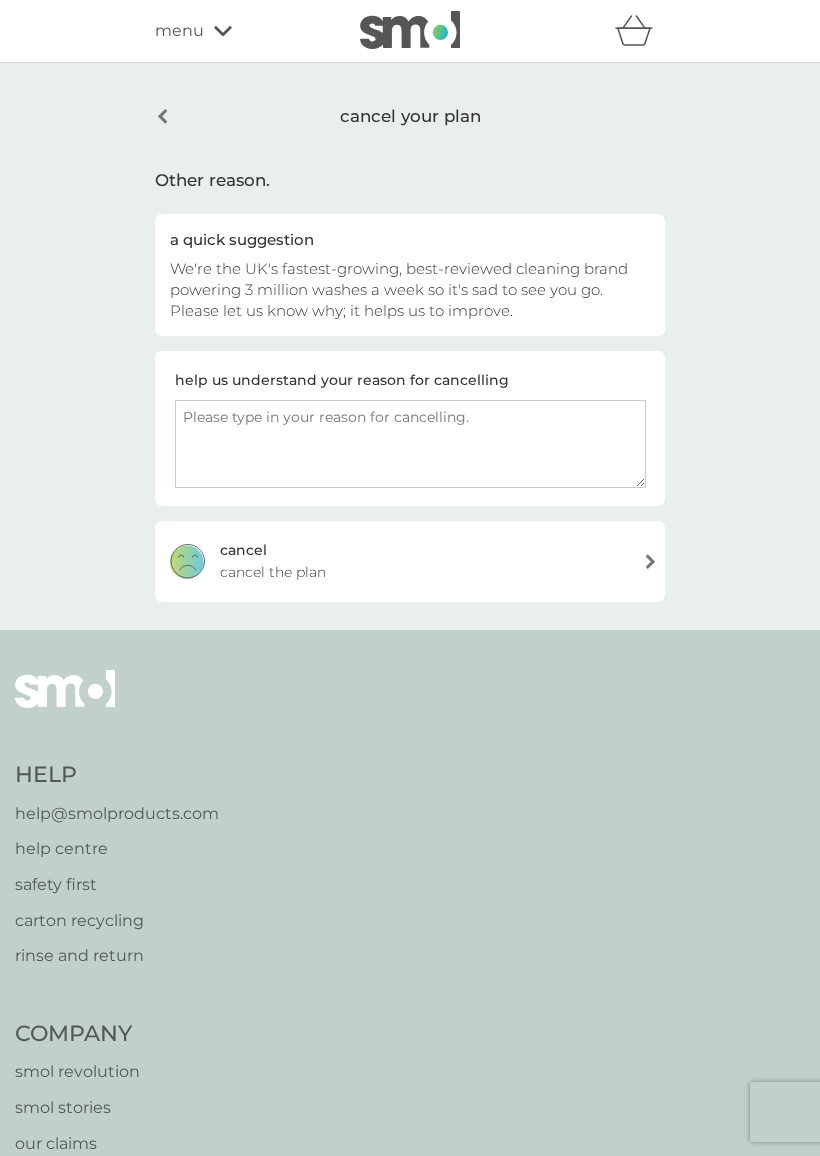 click at bounding box center [410, 444] 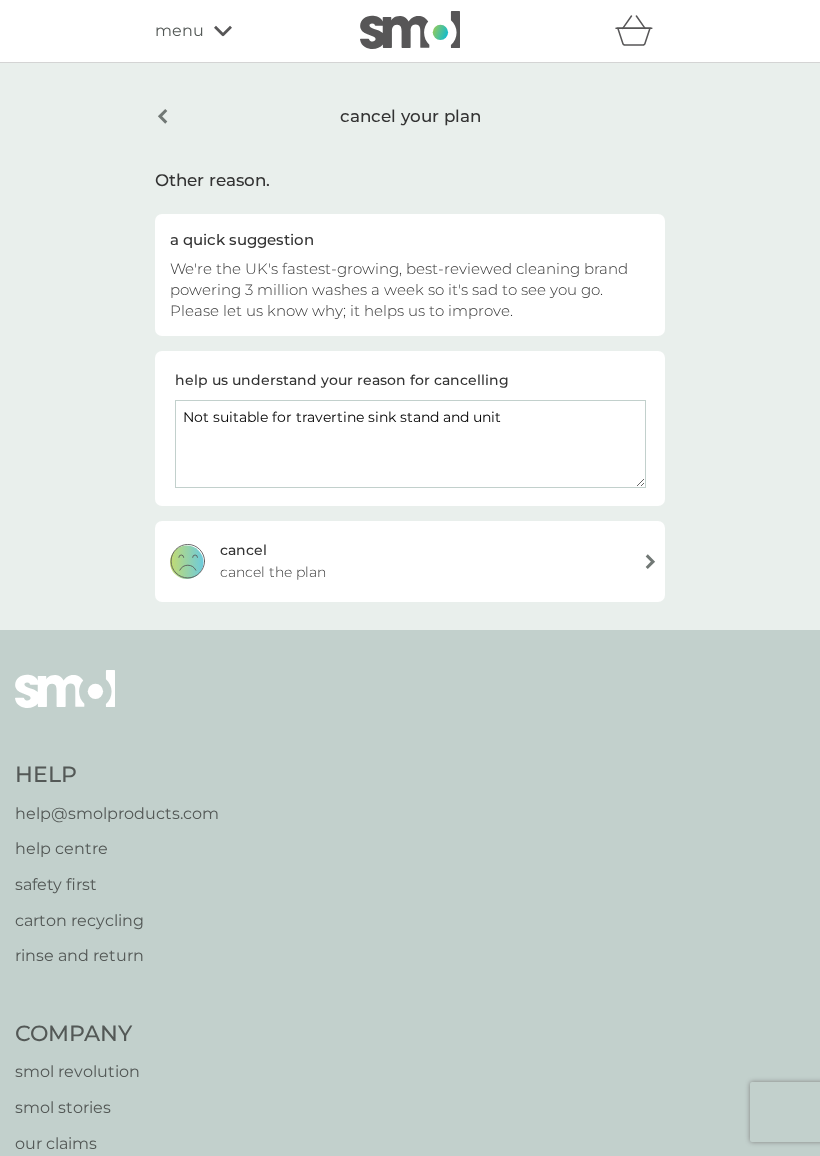 type on "Not suitable for travertine sink stand and unit" 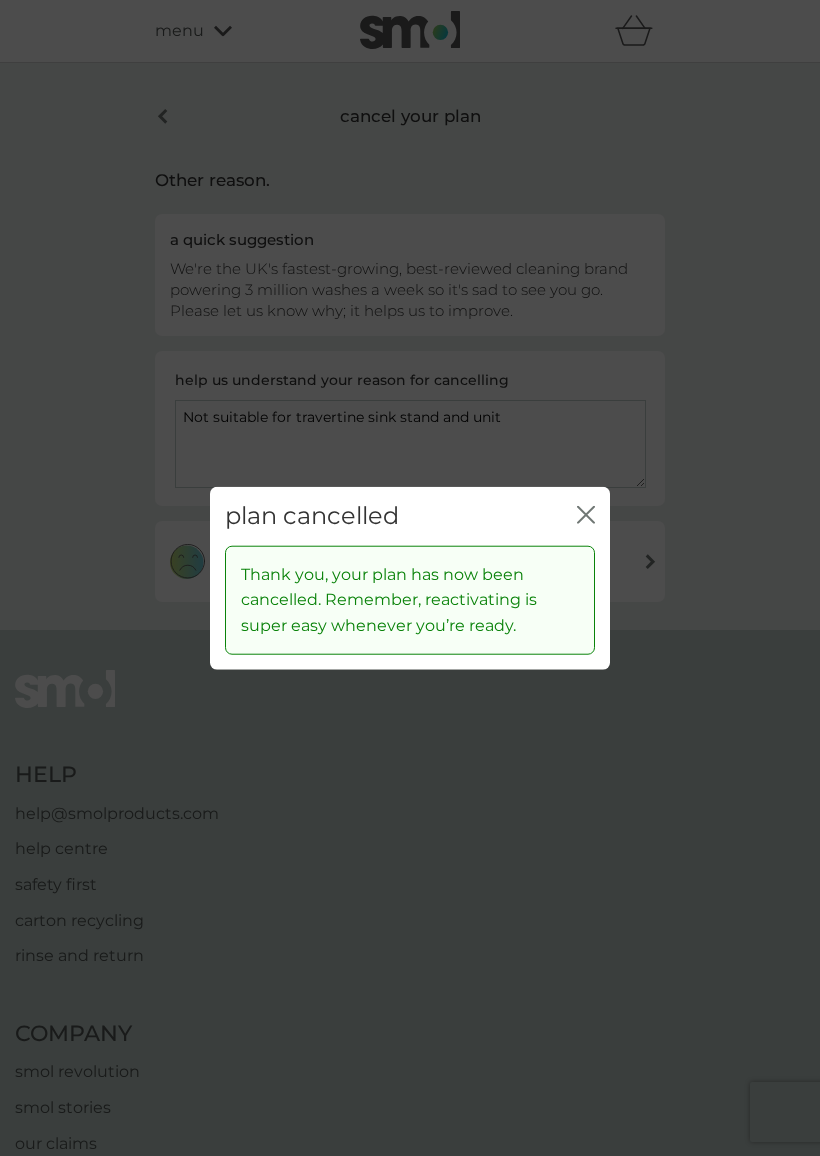 click 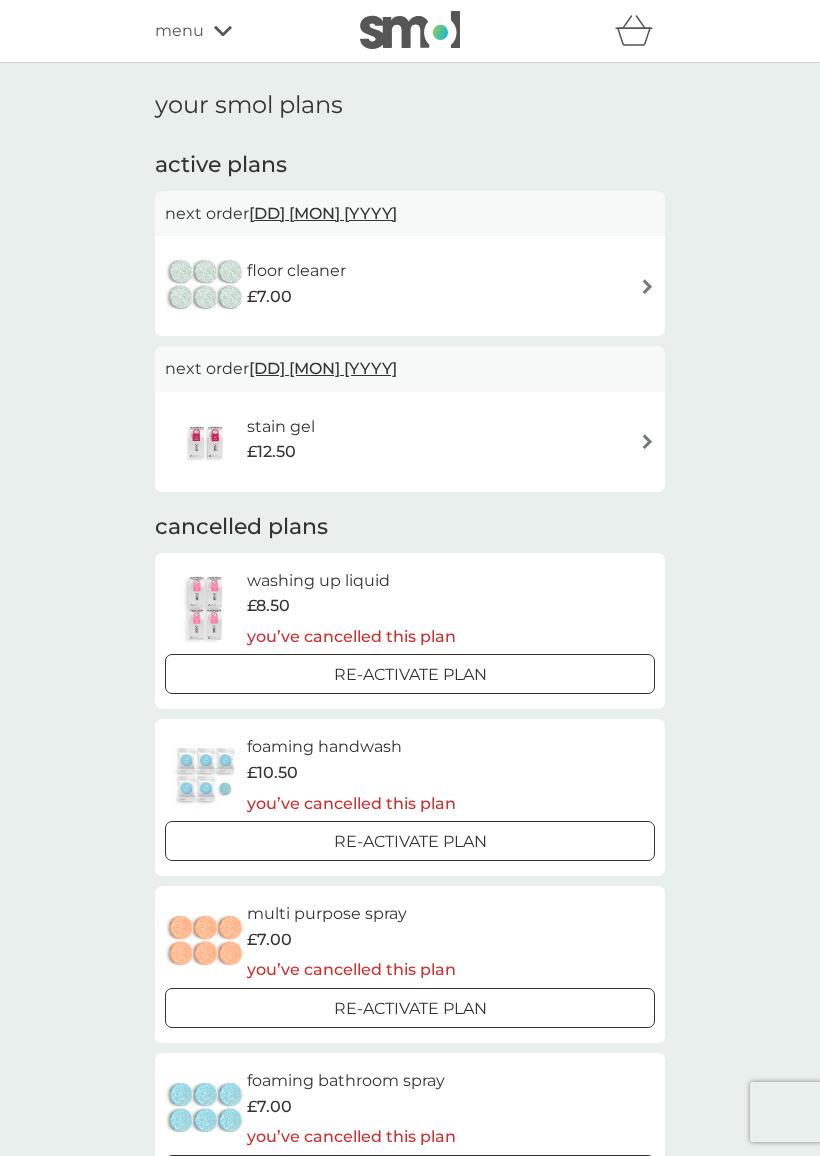 click on "floor cleaner £7.00" at bounding box center (410, 286) 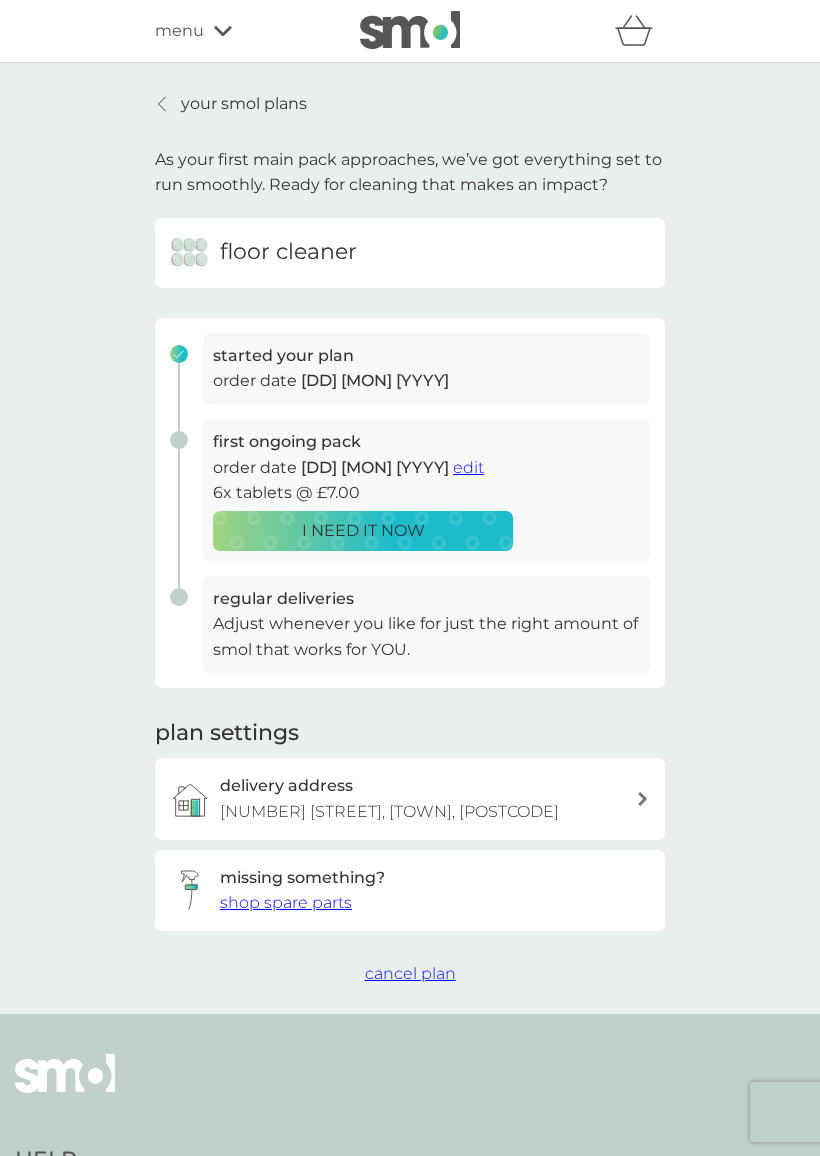 click on "cancel plan" at bounding box center [410, 973] 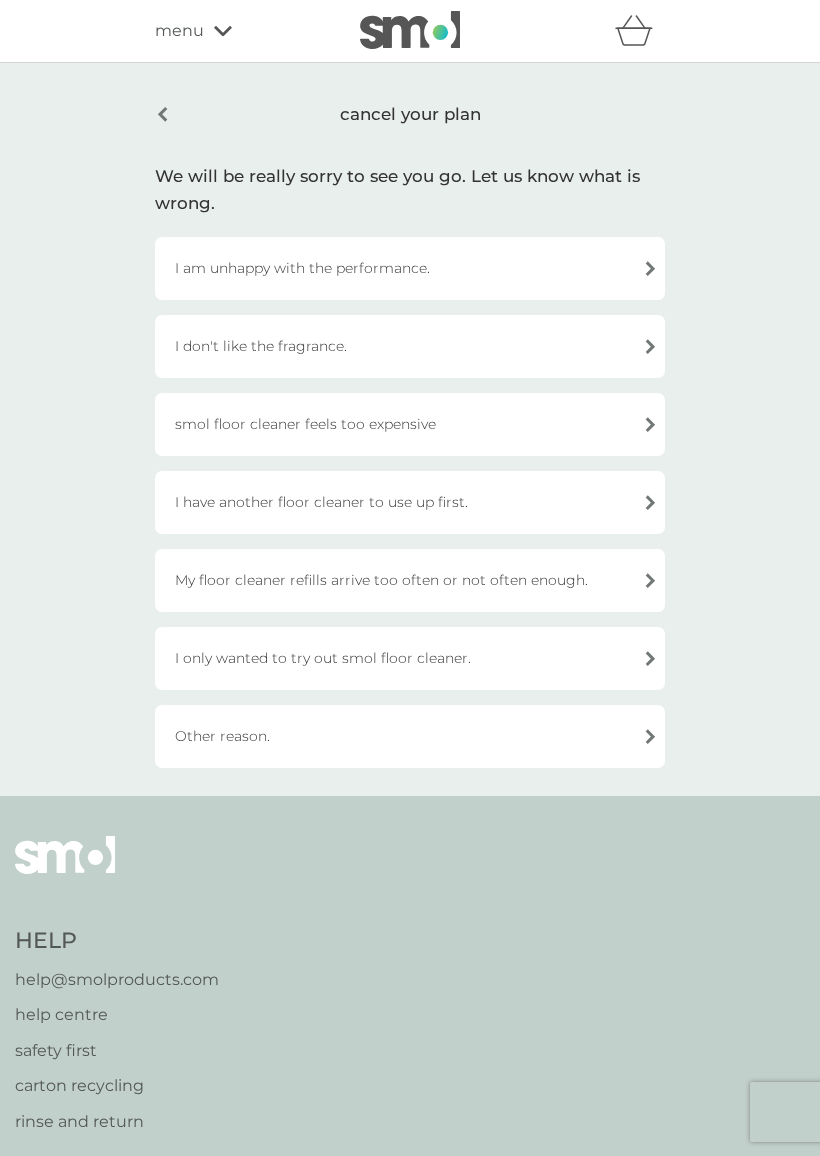 click on "I am unhappy with the performance." at bounding box center (410, 268) 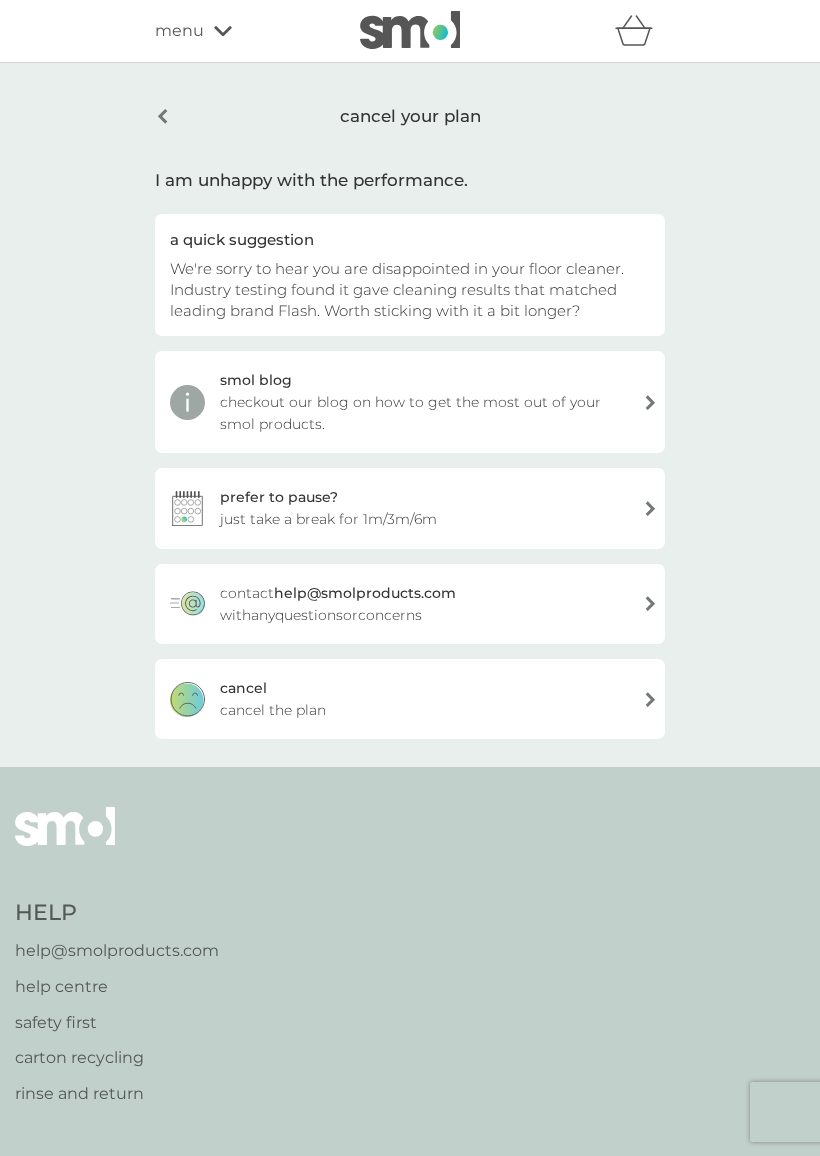 click on "cancel cancel the plan" at bounding box center (410, 699) 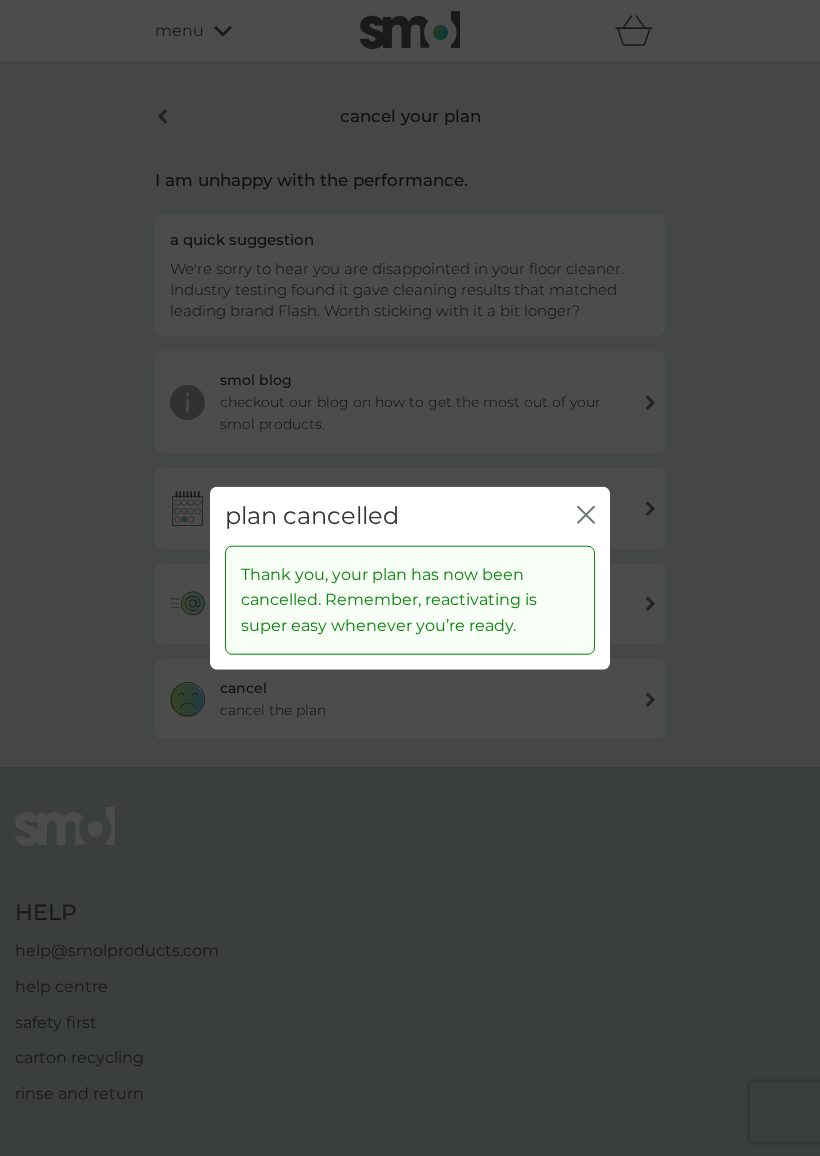 click on "close" 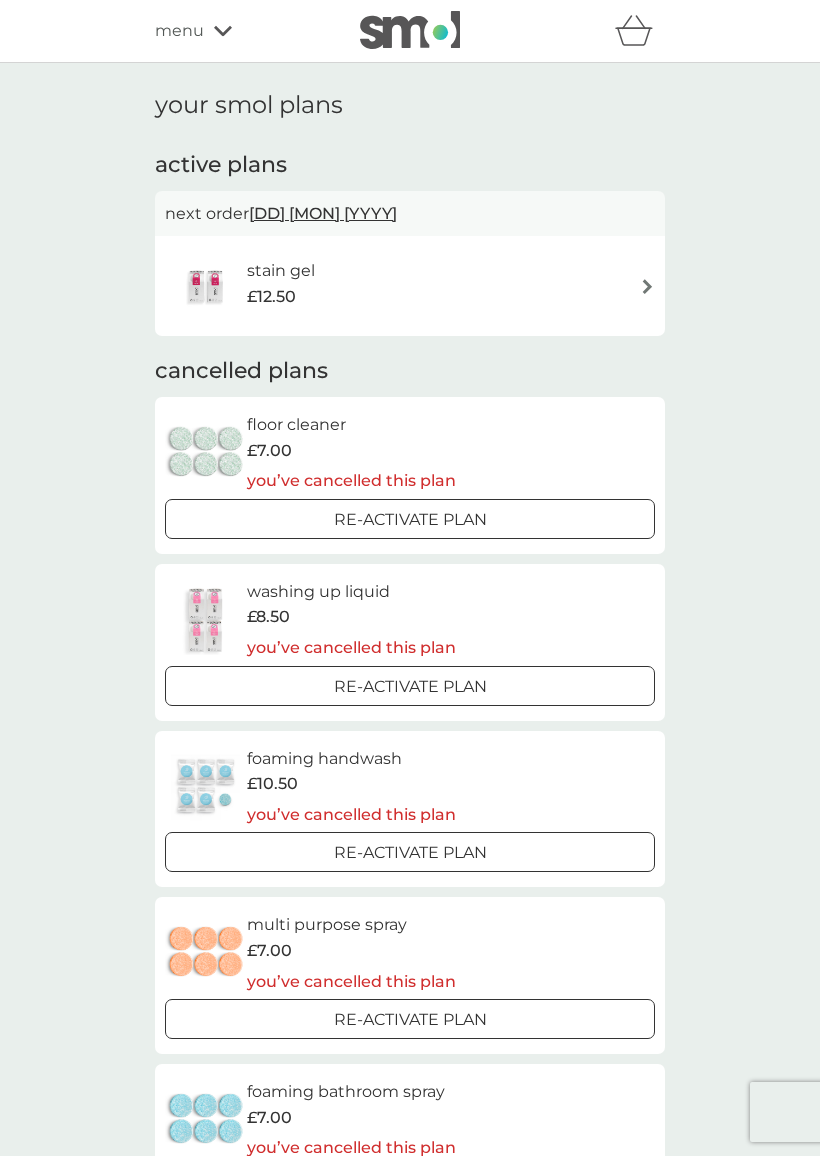 click on "stain gel £12.50" at bounding box center (410, 286) 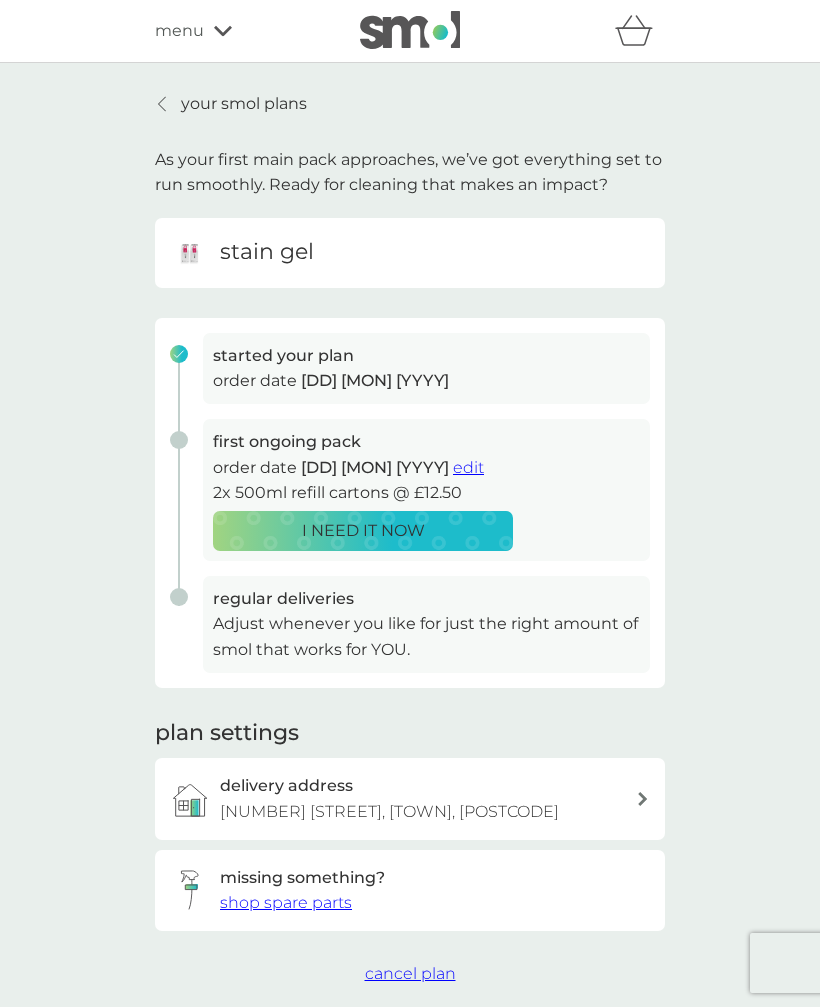 click on "your smol plans" at bounding box center [244, 104] 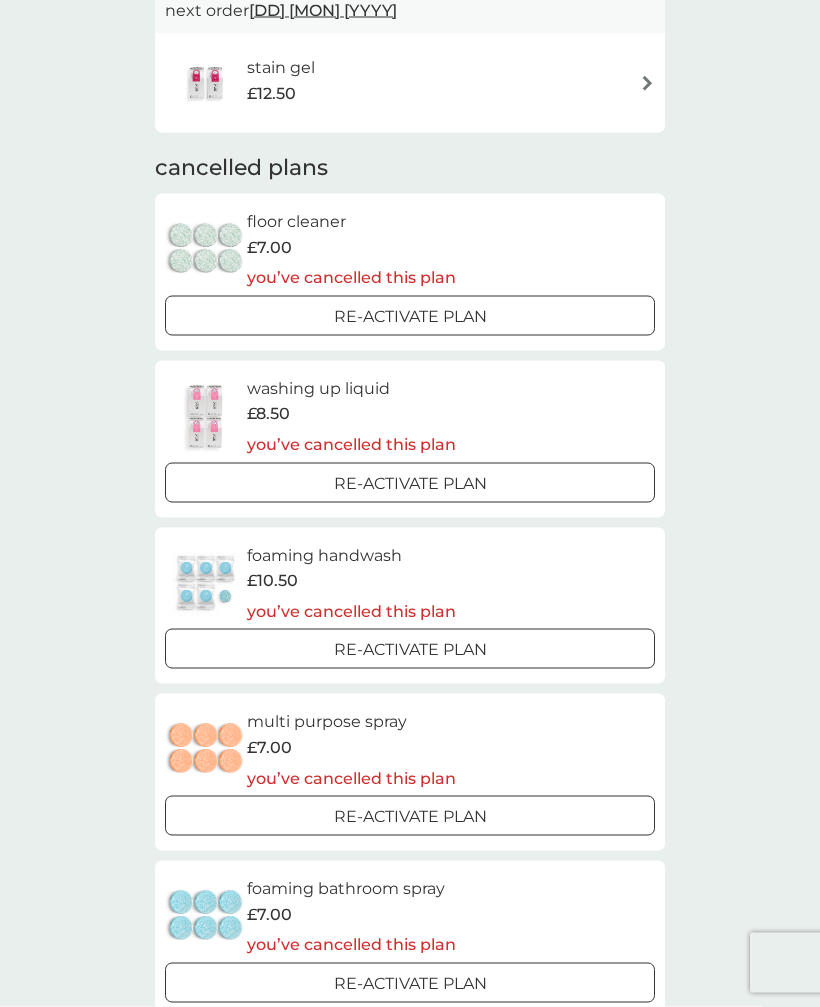 scroll, scrollTop: 0, scrollLeft: 0, axis: both 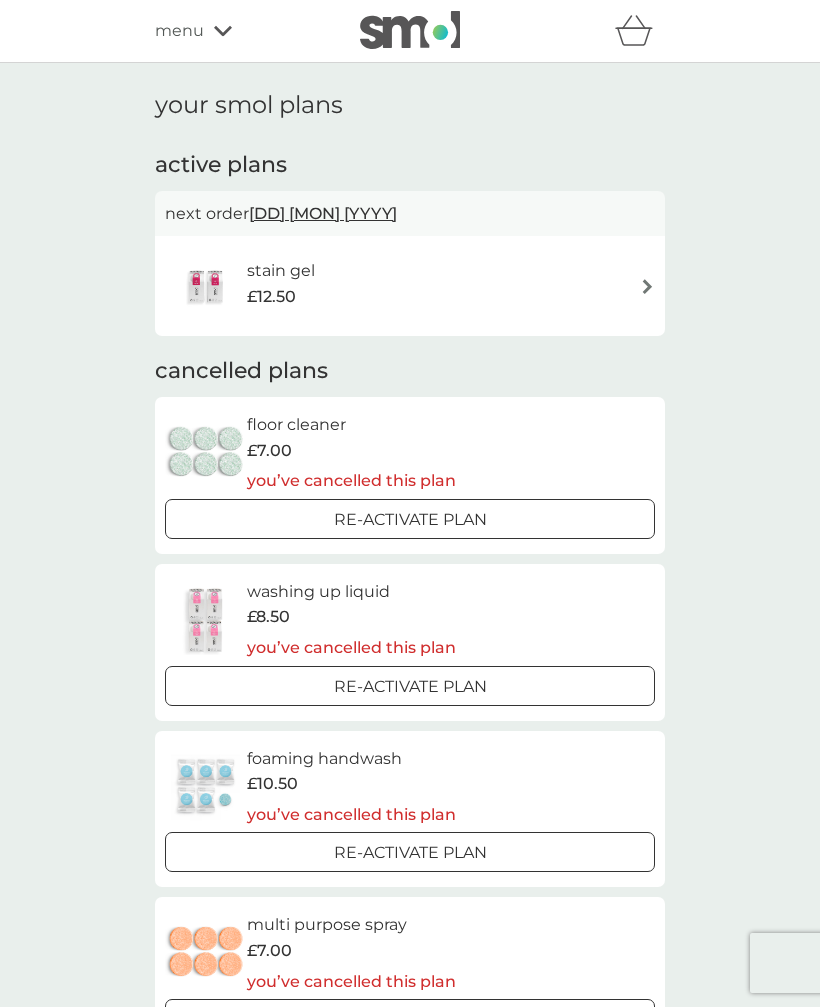 click on "menu" at bounding box center (179, 31) 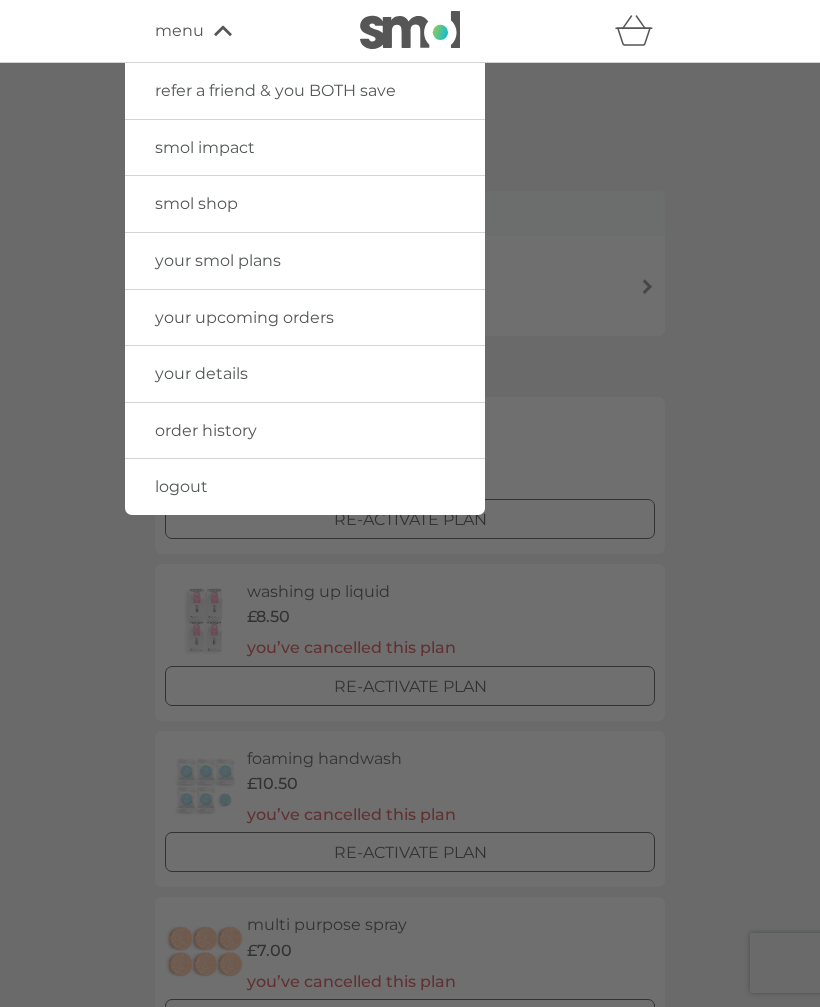 click on "logout" at bounding box center [181, 486] 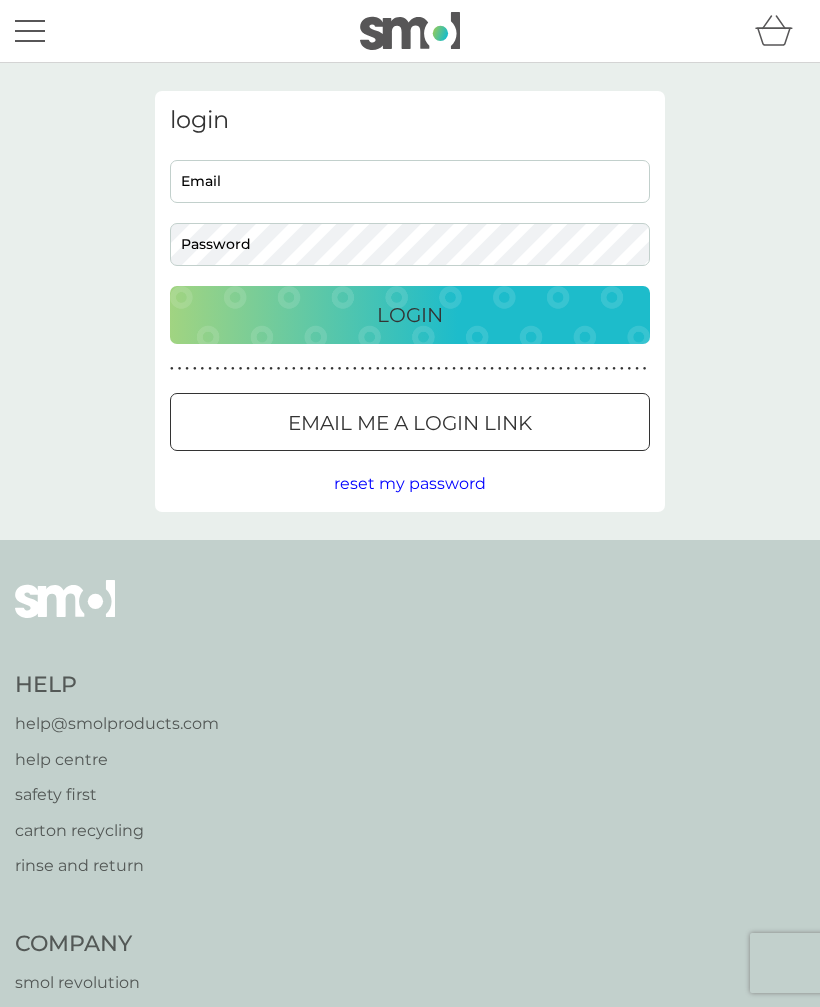 scroll, scrollTop: 0, scrollLeft: 0, axis: both 